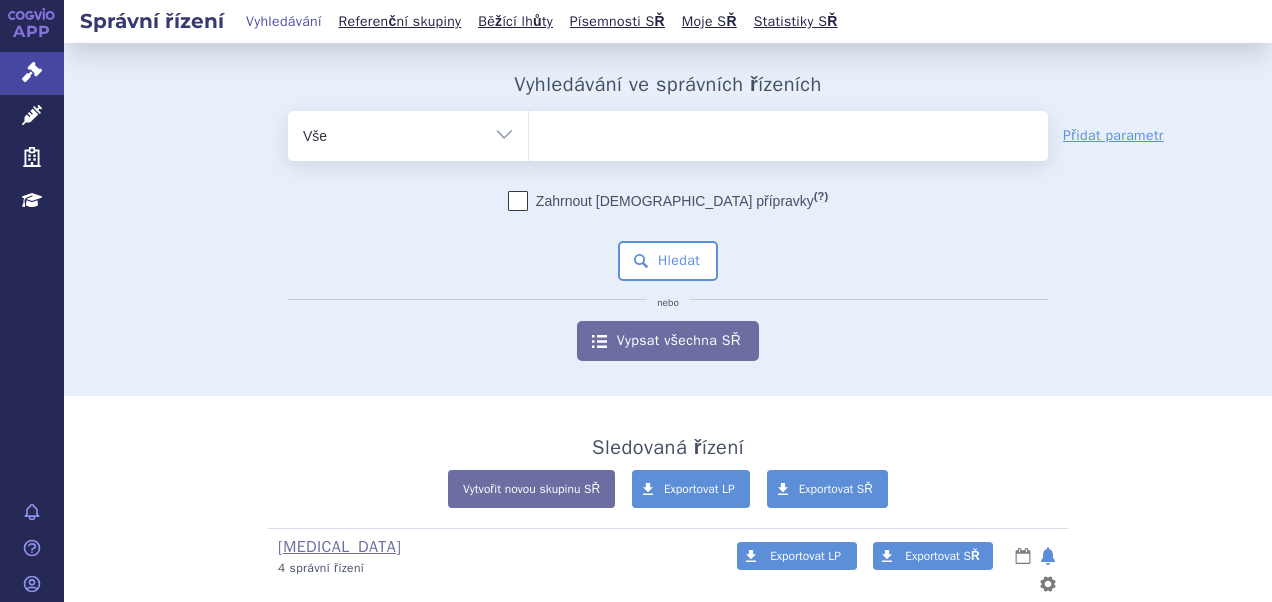scroll, scrollTop: 0, scrollLeft: 0, axis: both 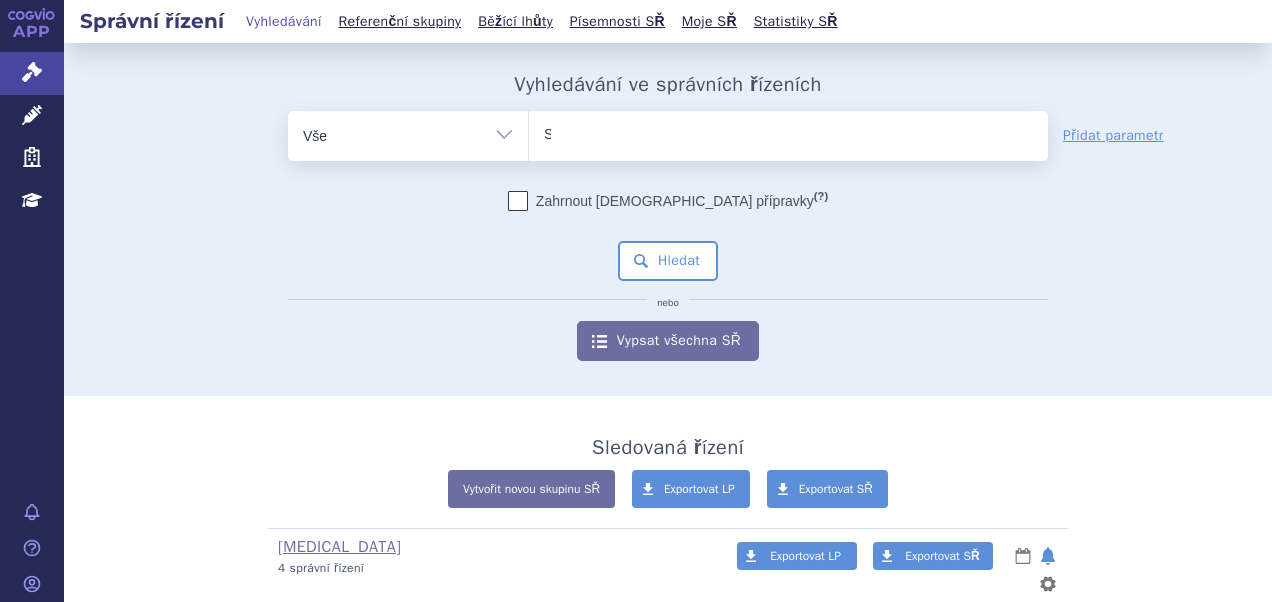 type 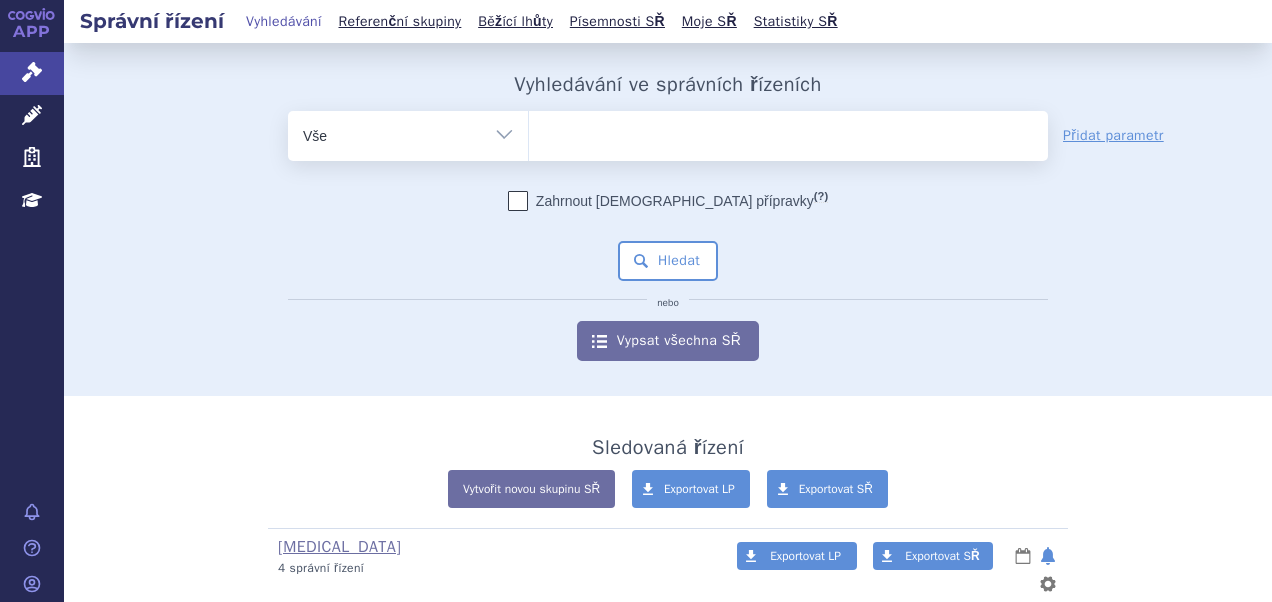 select on "SUKLS234902/2025" 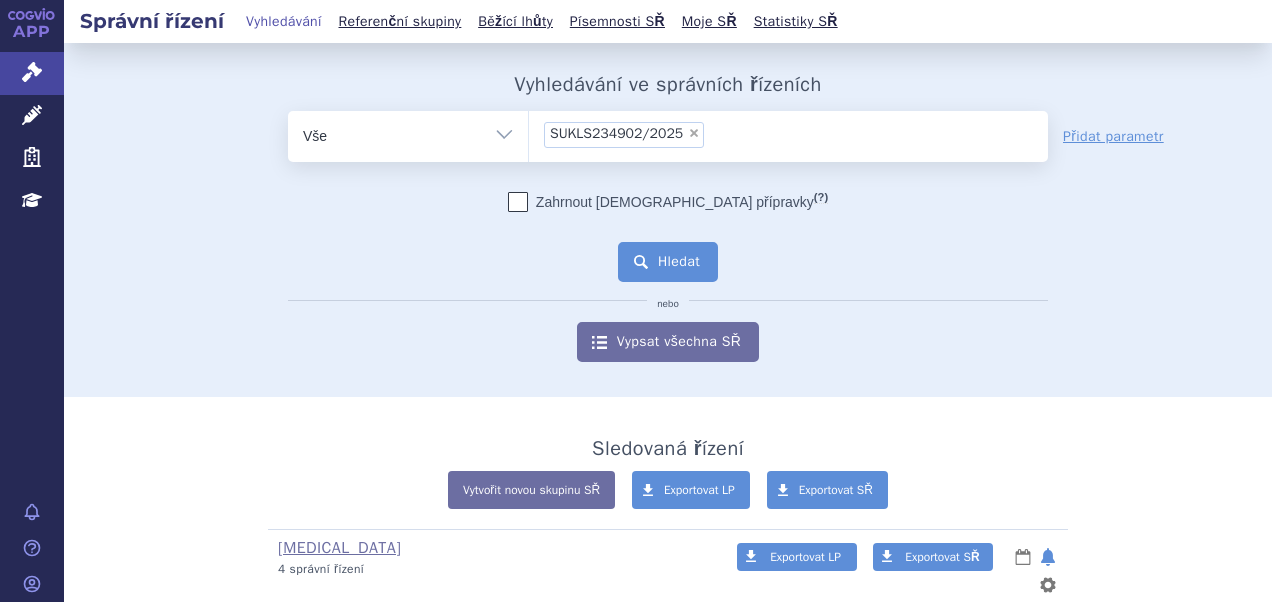click on "Hledat" at bounding box center [668, 262] 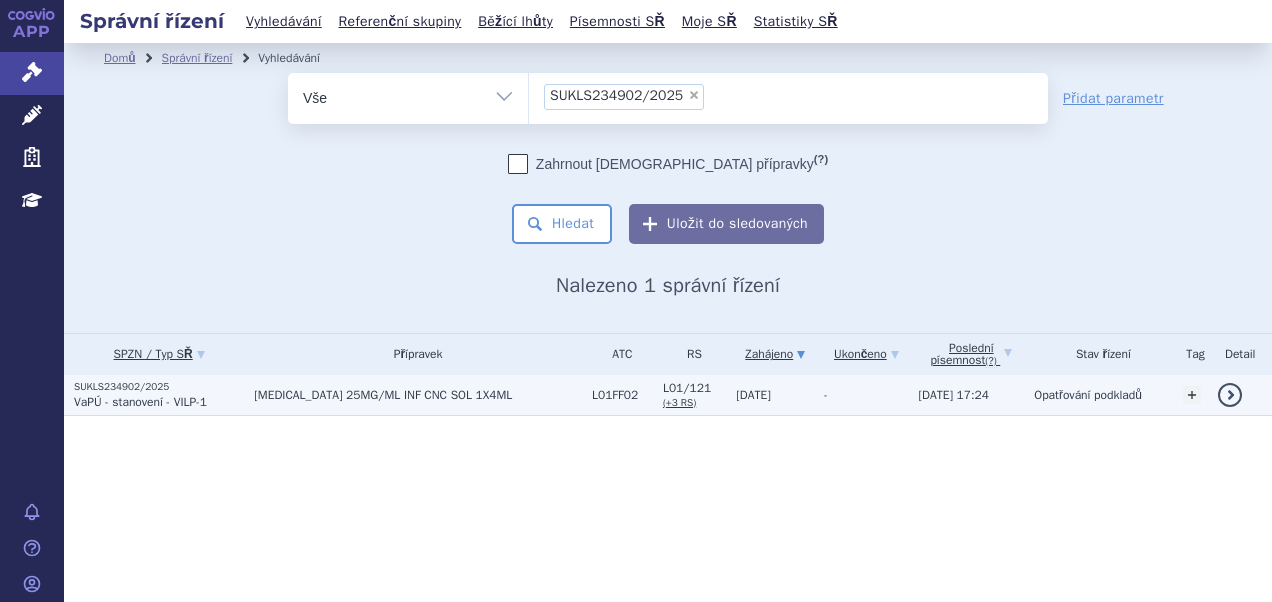 scroll, scrollTop: 0, scrollLeft: 0, axis: both 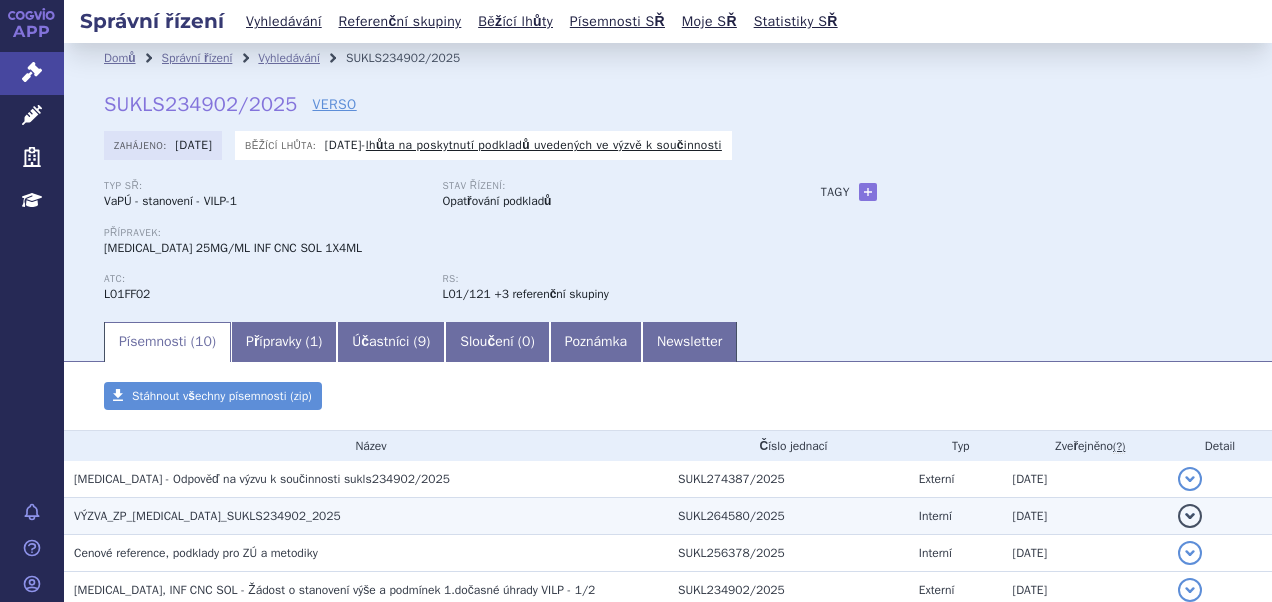 click on "VÝZVA_ZP_KEYTRUDA_SUKLS234902_2025" at bounding box center (207, 516) 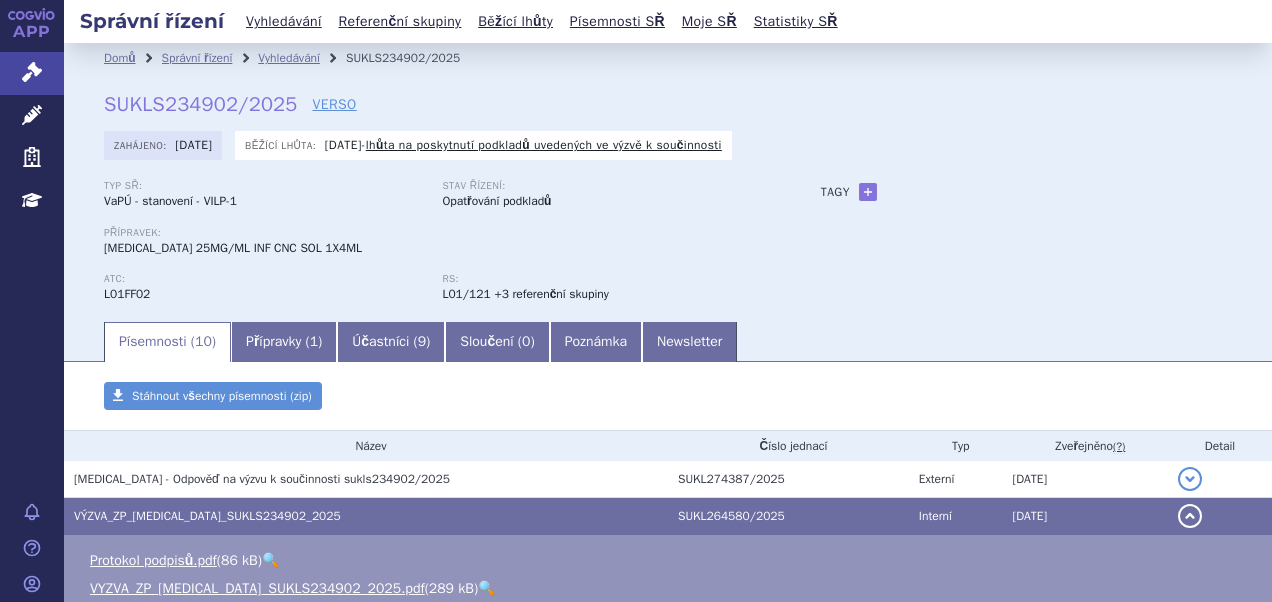 scroll, scrollTop: 200, scrollLeft: 0, axis: vertical 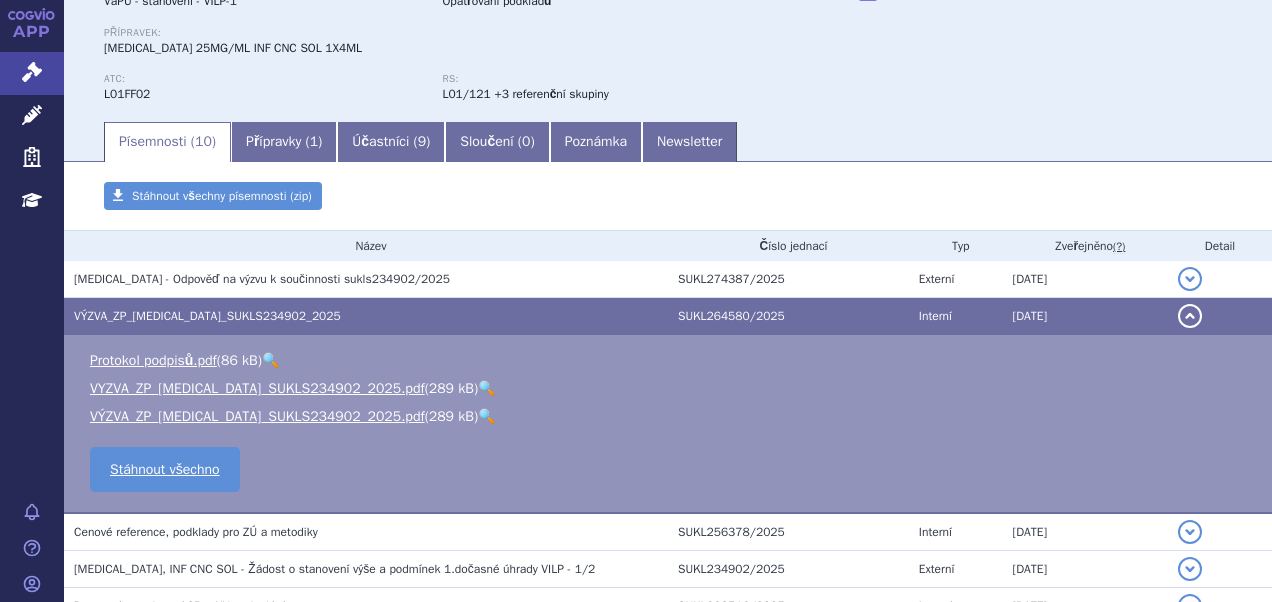 click on "🔍" at bounding box center (486, 388) 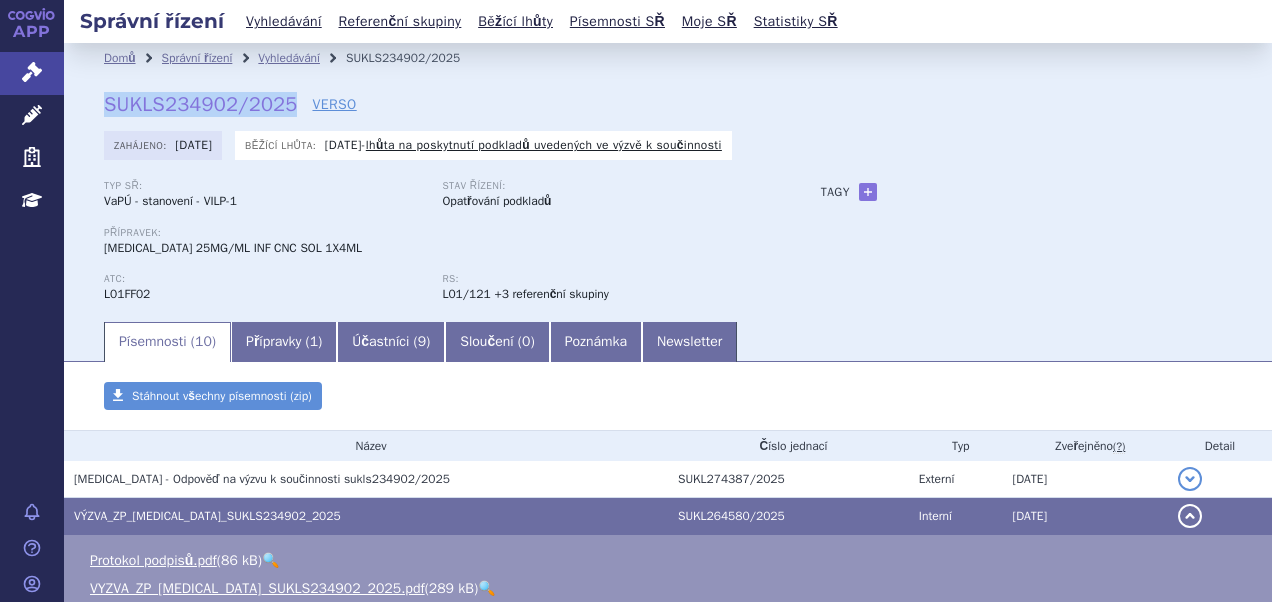 drag, startPoint x: 104, startPoint y: 96, endPoint x: 286, endPoint y: 102, distance: 182.09888 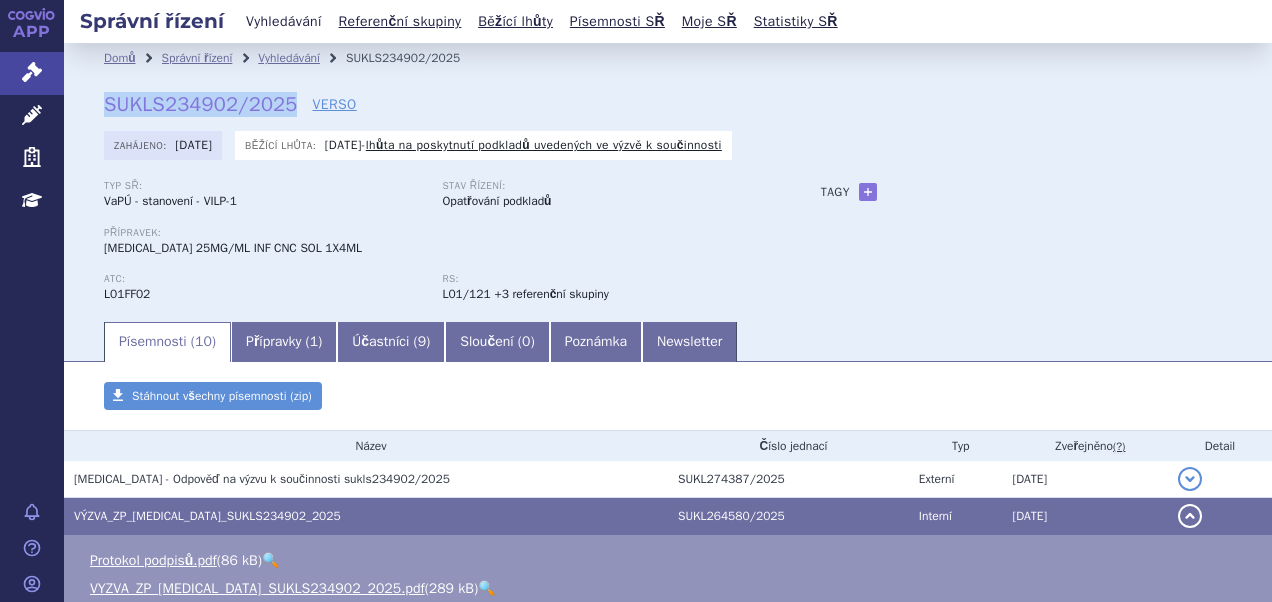 click on "Vyhledávání" at bounding box center (284, 21) 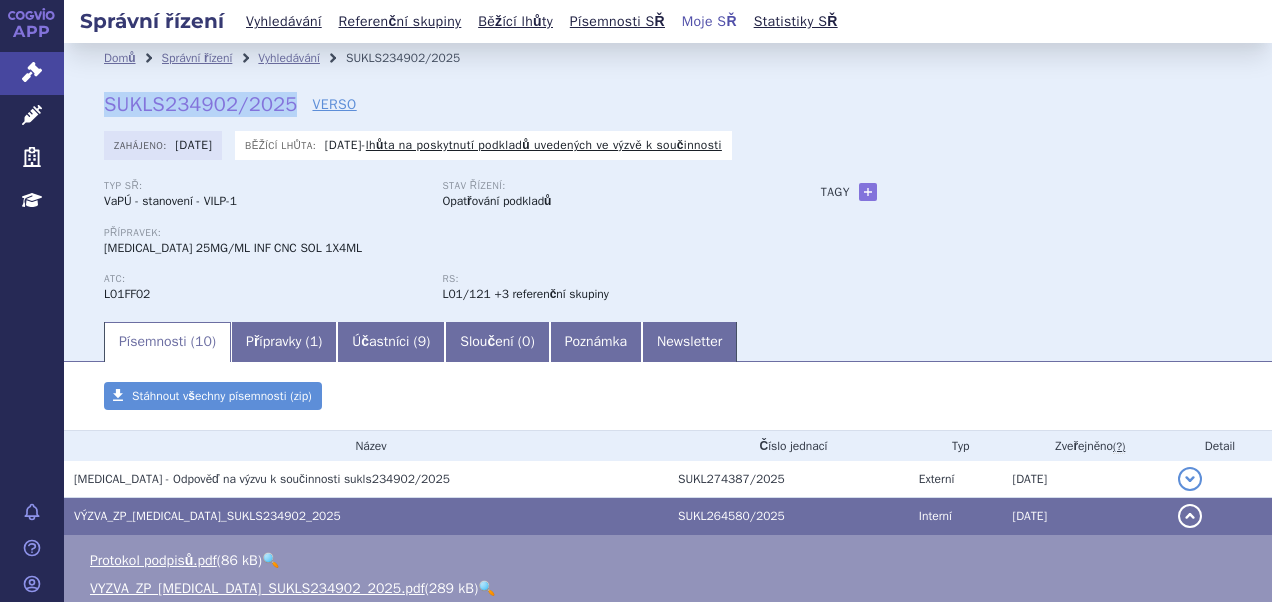 copy on "SUKLS234902/2025" 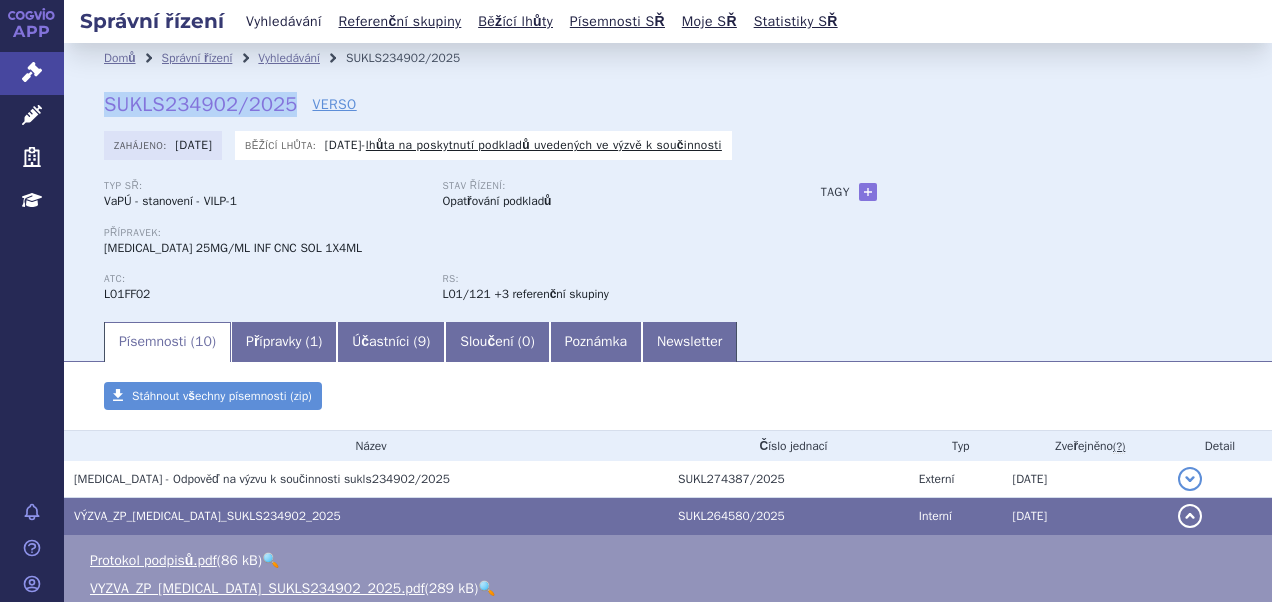 click on "Vyhledávání" at bounding box center [284, 21] 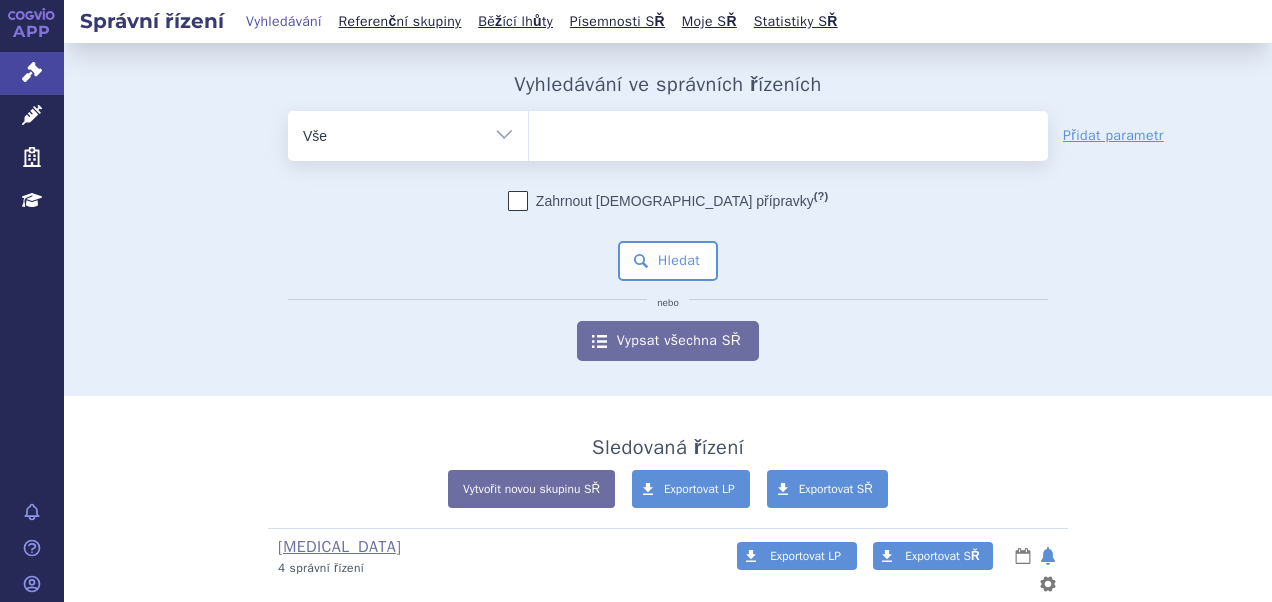 scroll, scrollTop: 0, scrollLeft: 0, axis: both 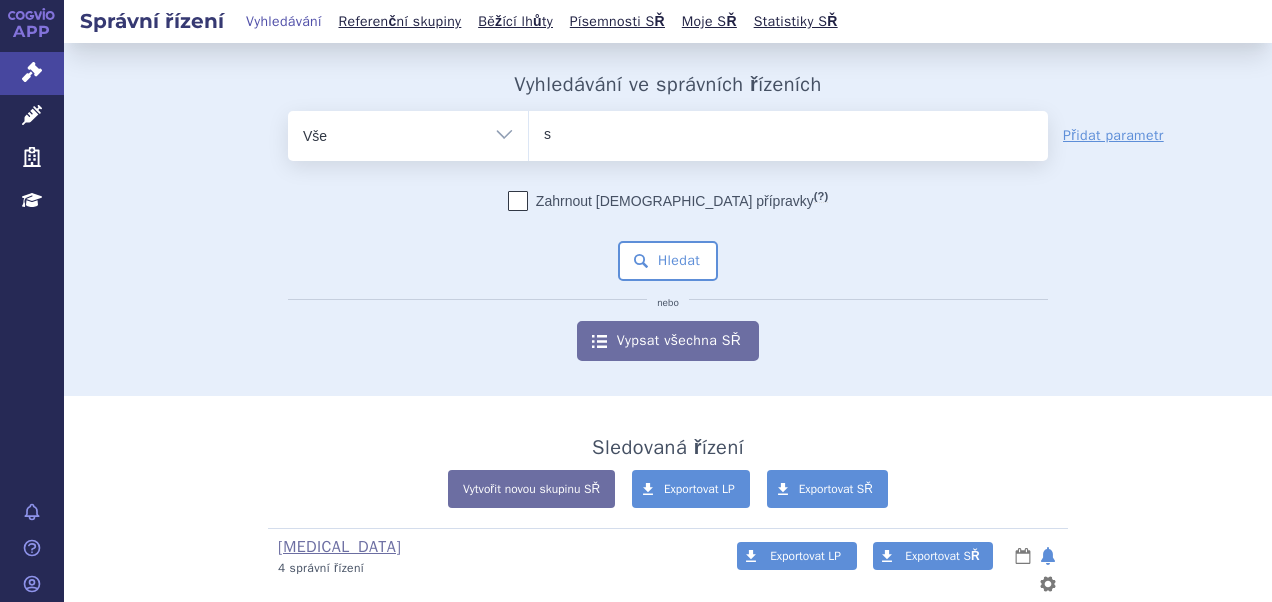 type on "su" 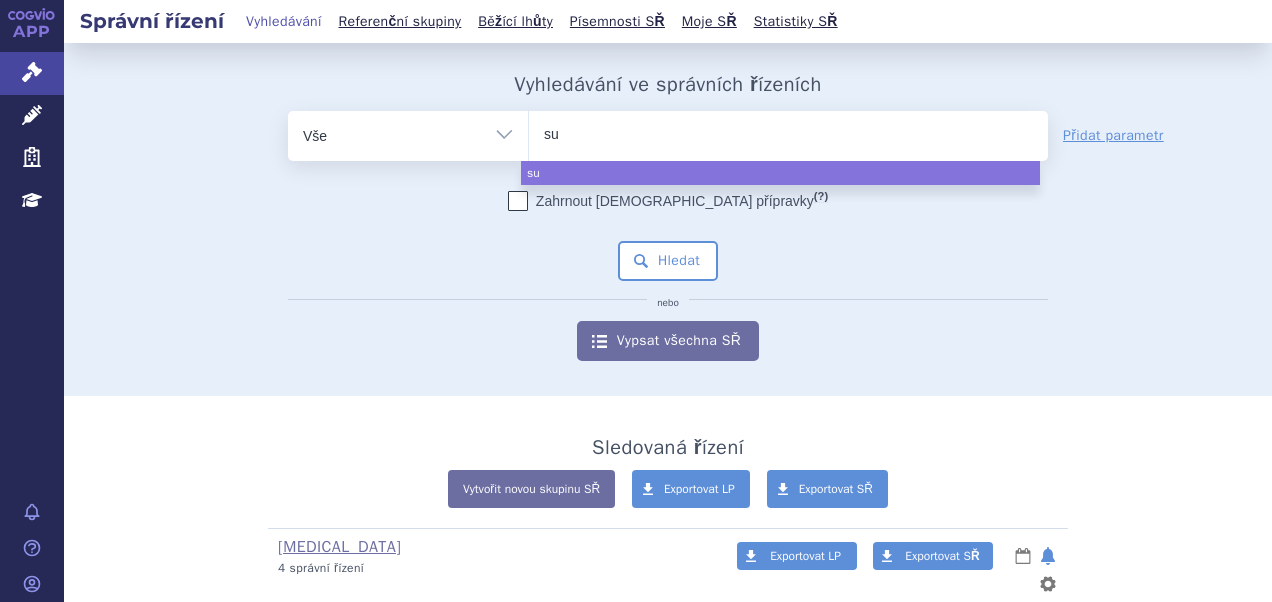 type on "suk" 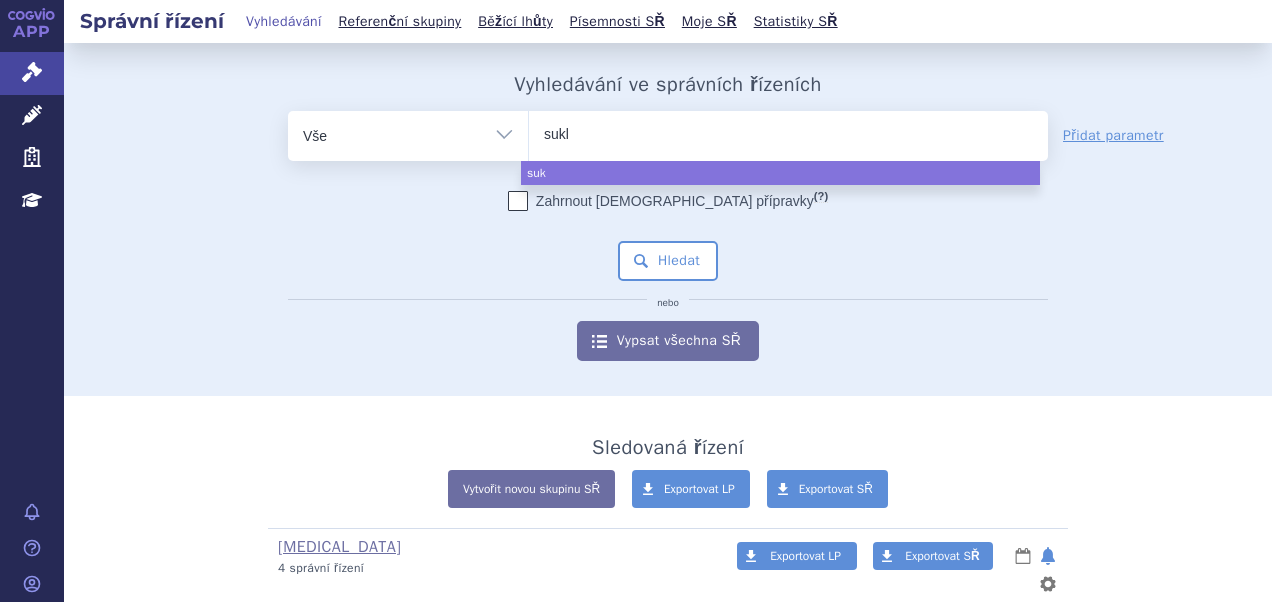 type on "sukls" 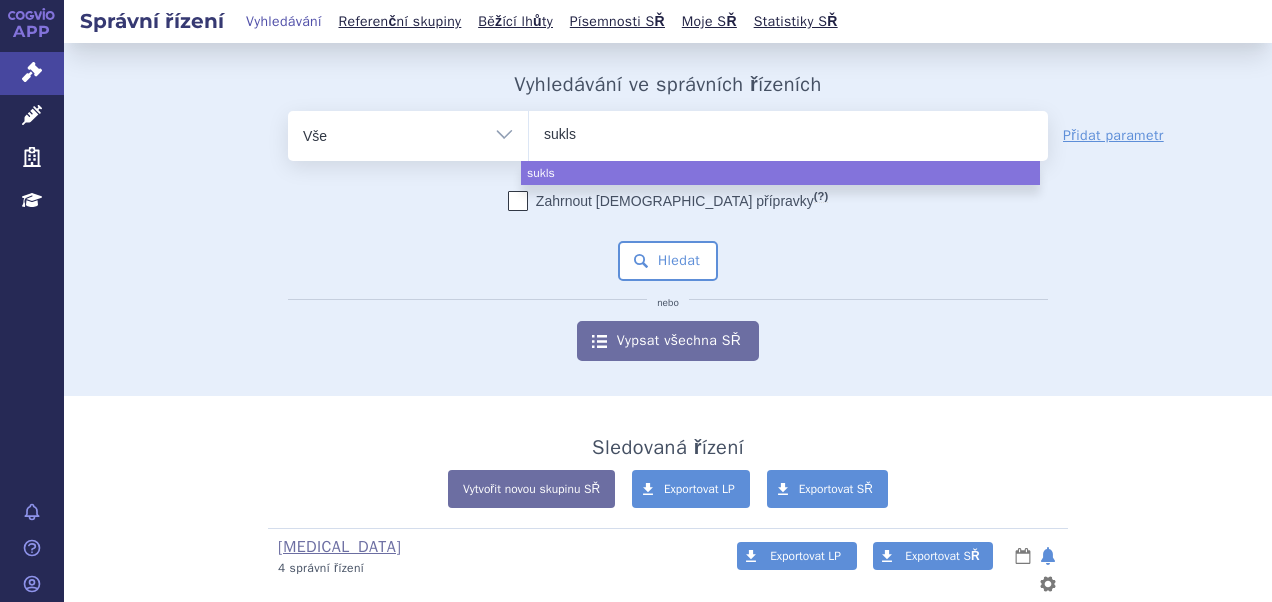type on "sukls6" 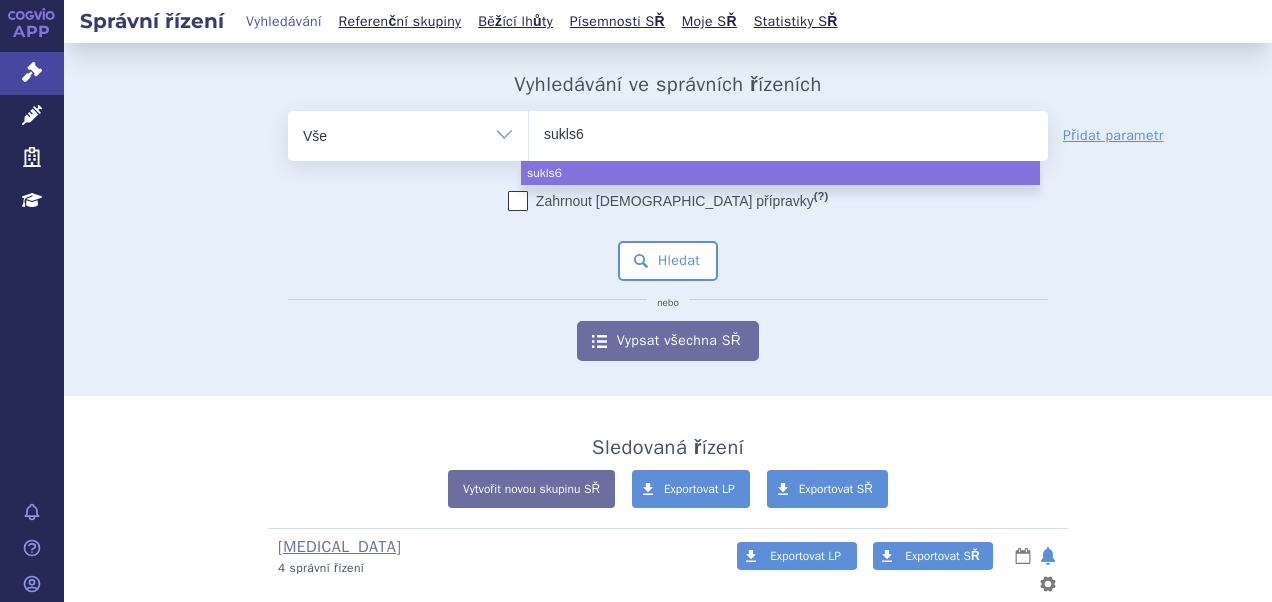 type on "sukls67" 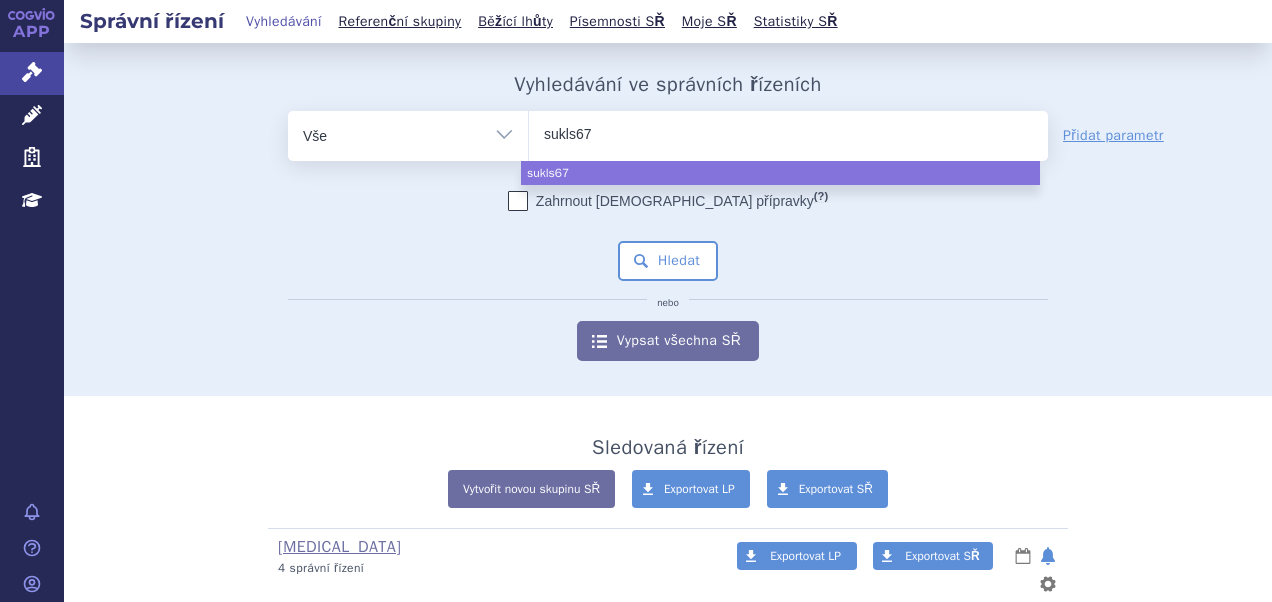type on "sukls674" 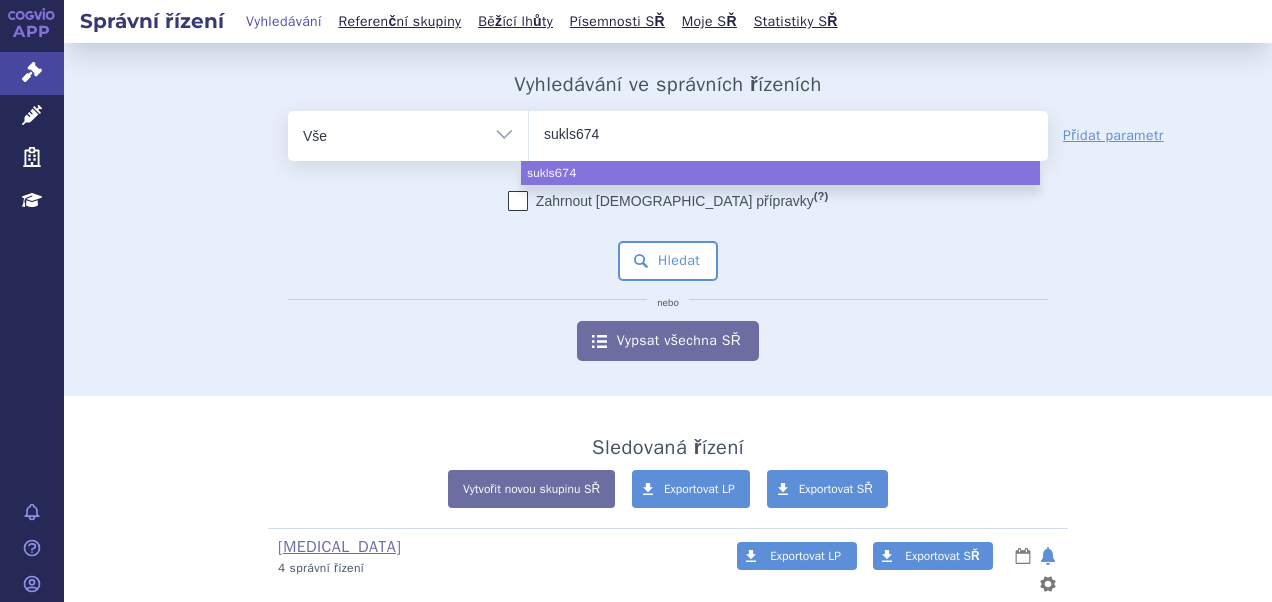 type on "sukls6747" 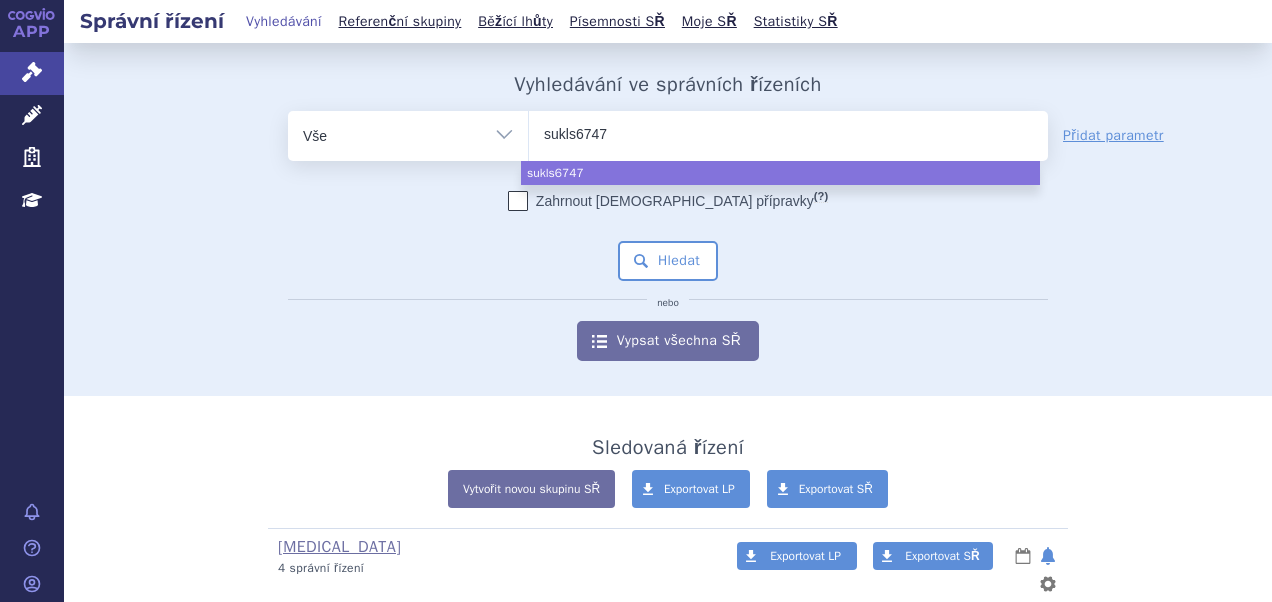 type on "sukls67472" 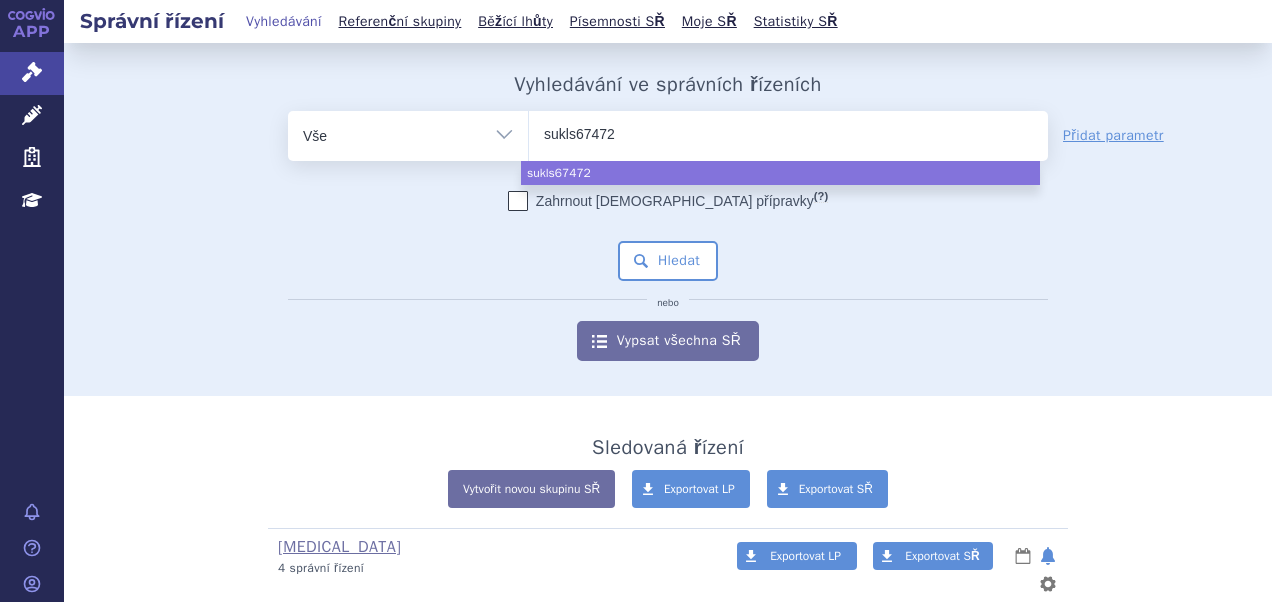 type on "sukls67472/" 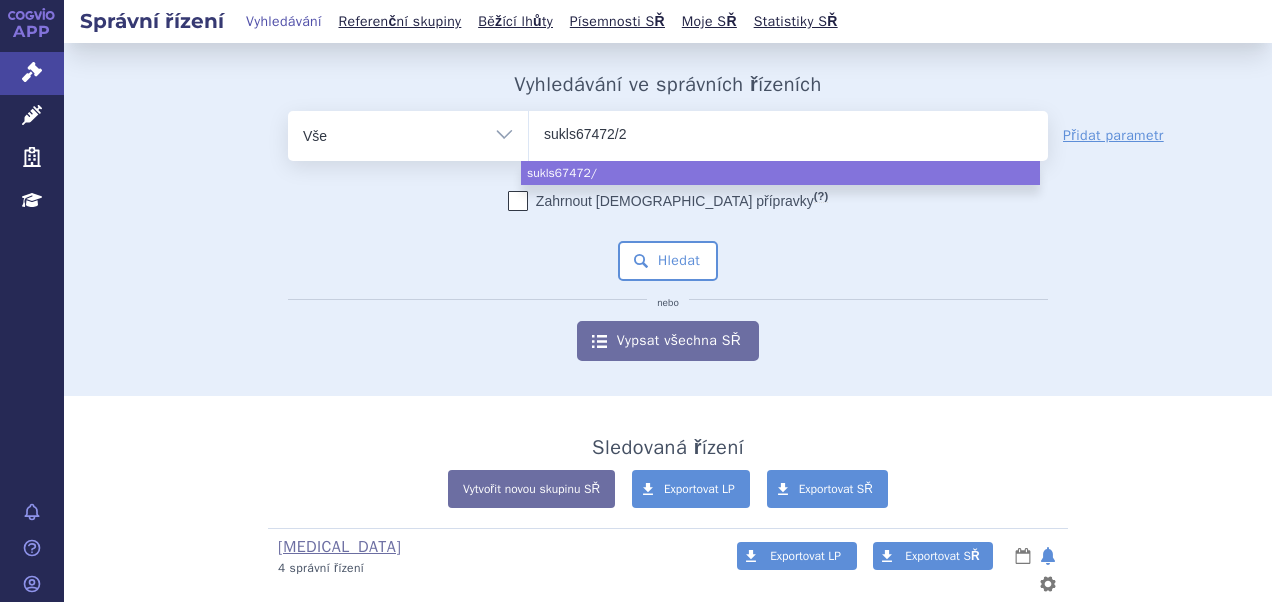 type on "sukls67472/20" 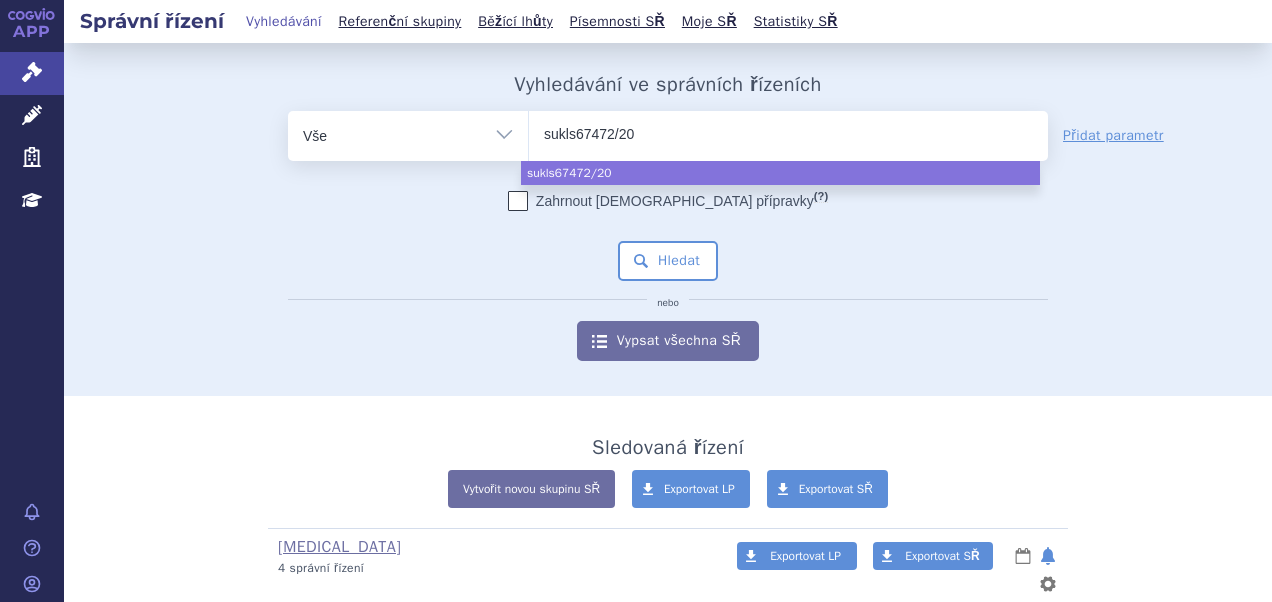 type on "sukls67472/202" 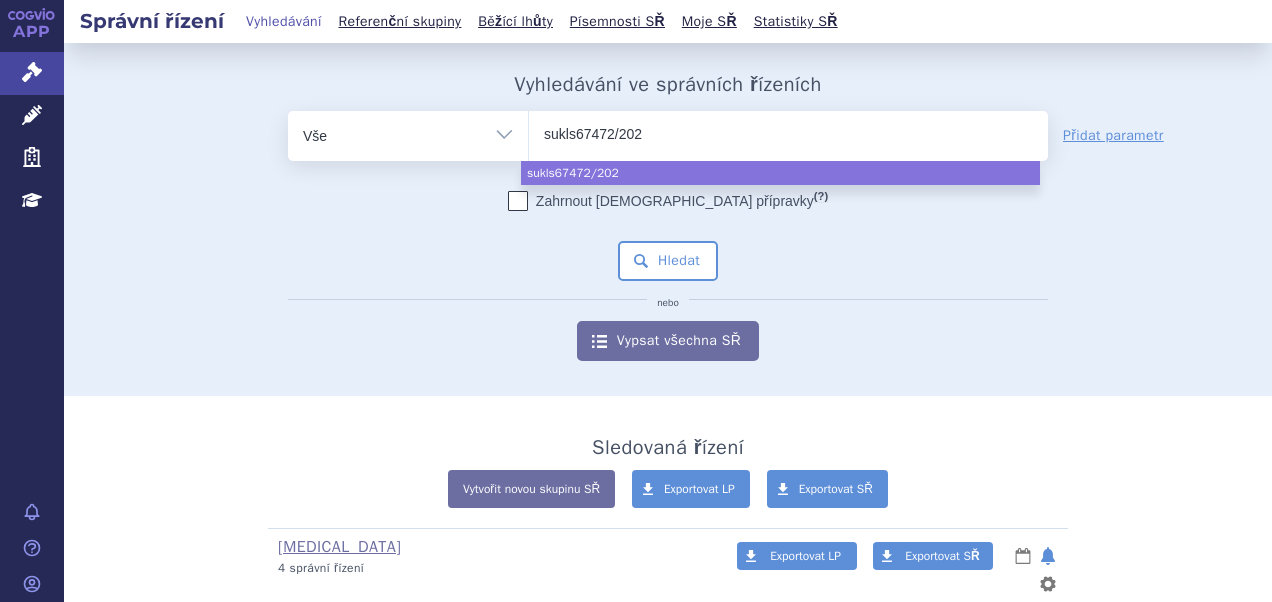 type on "sukls67472/2022" 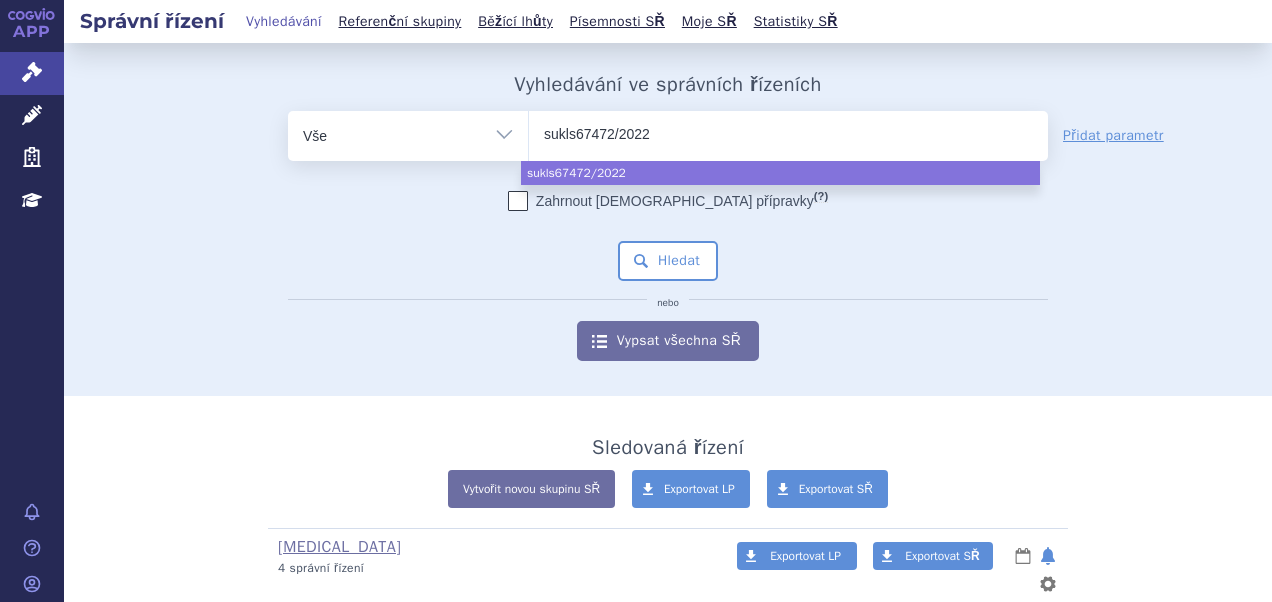 select on "sukls67472/2022" 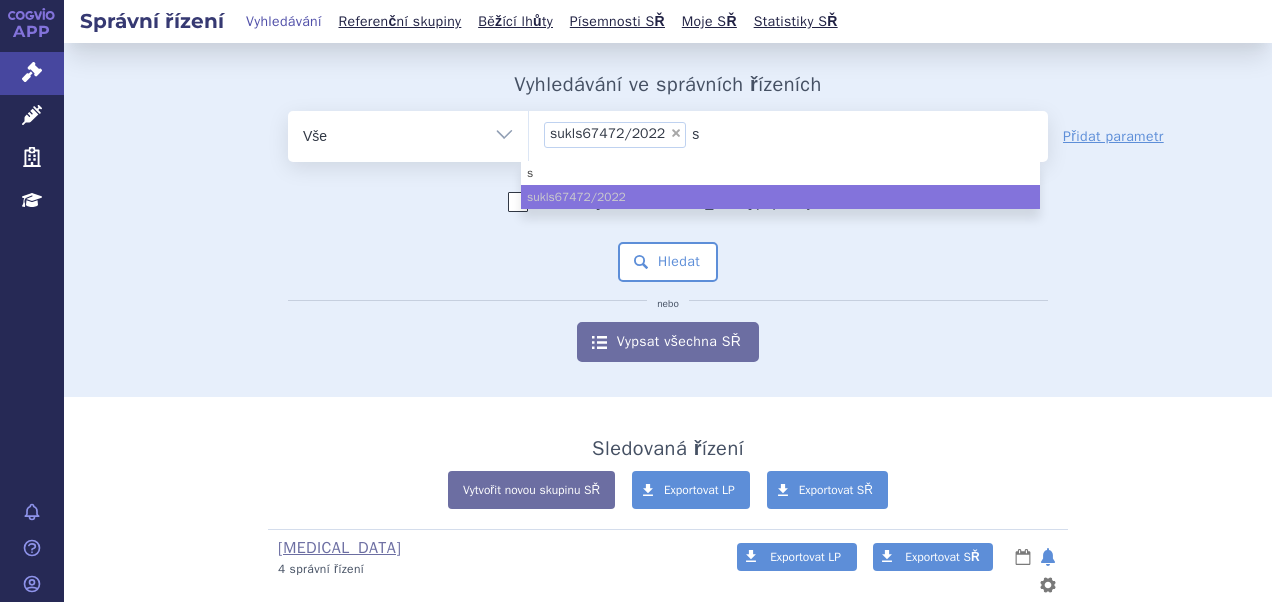 type on "su" 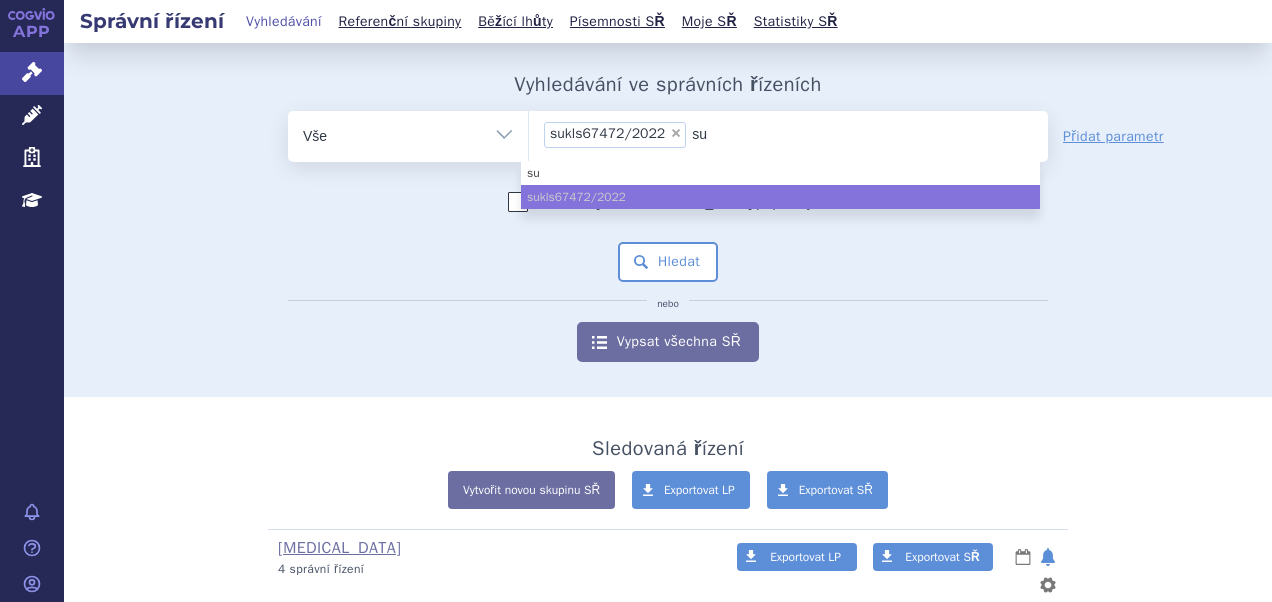type on "suk" 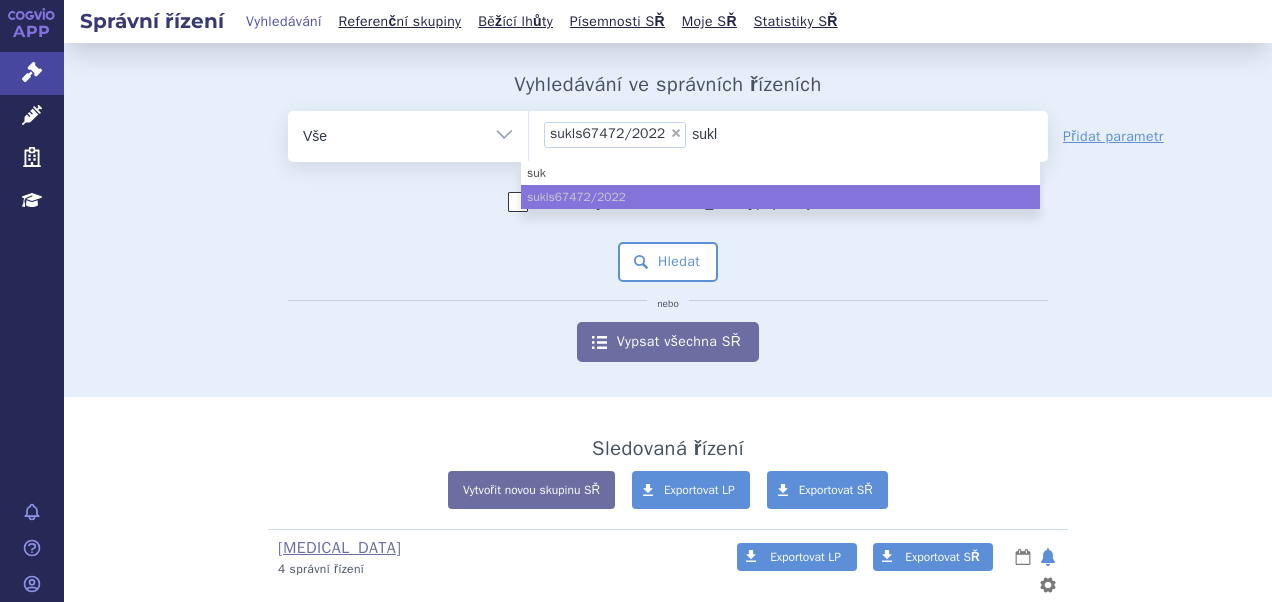 type on "sukls" 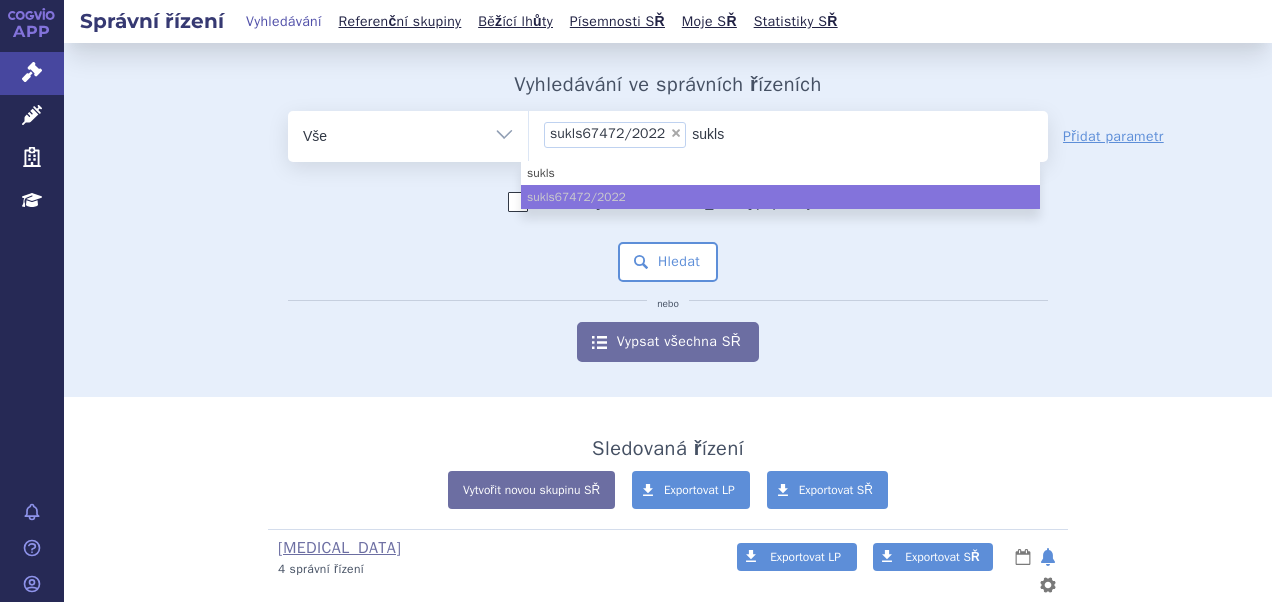 type on "sukls4" 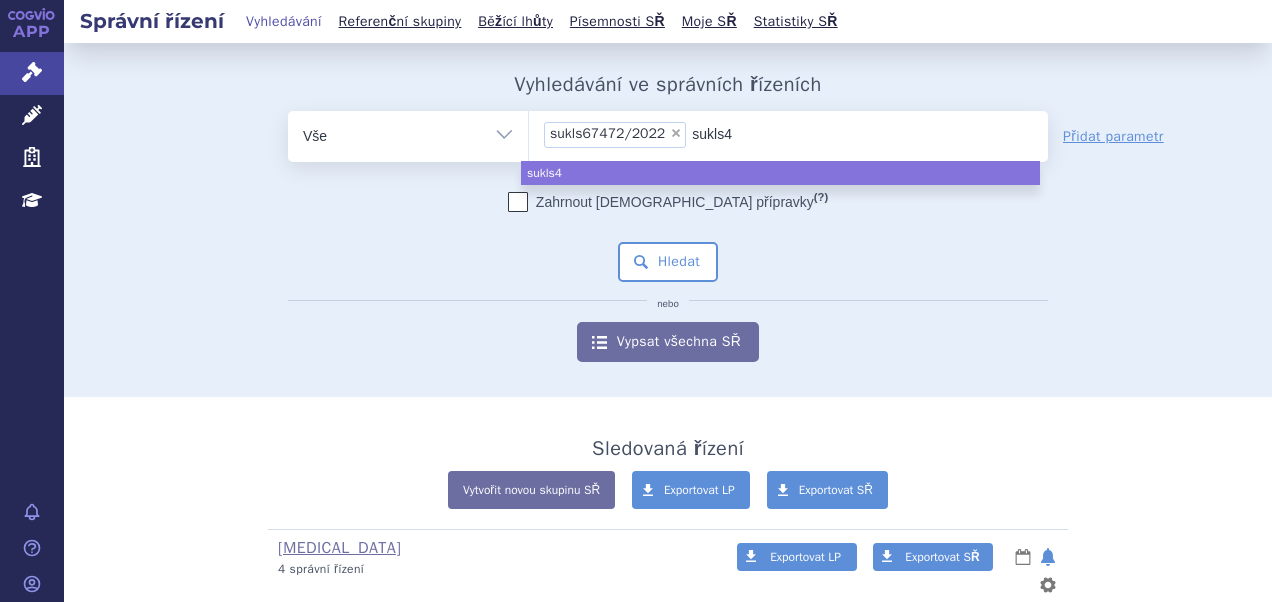 type on "sukls48" 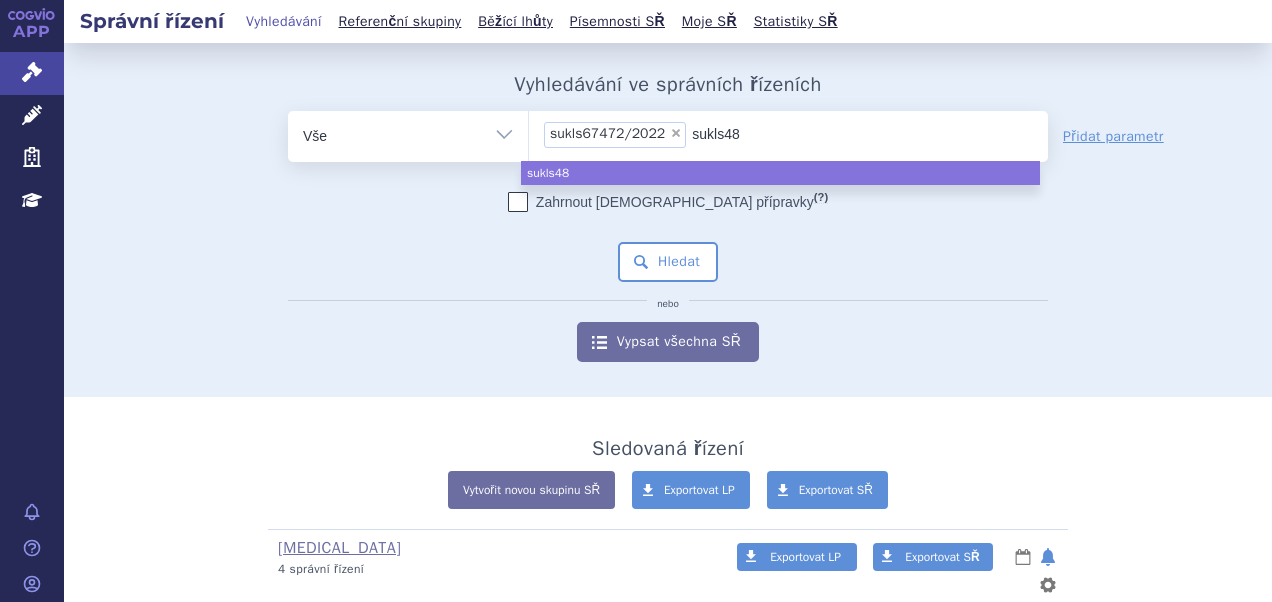 type on "sukls482" 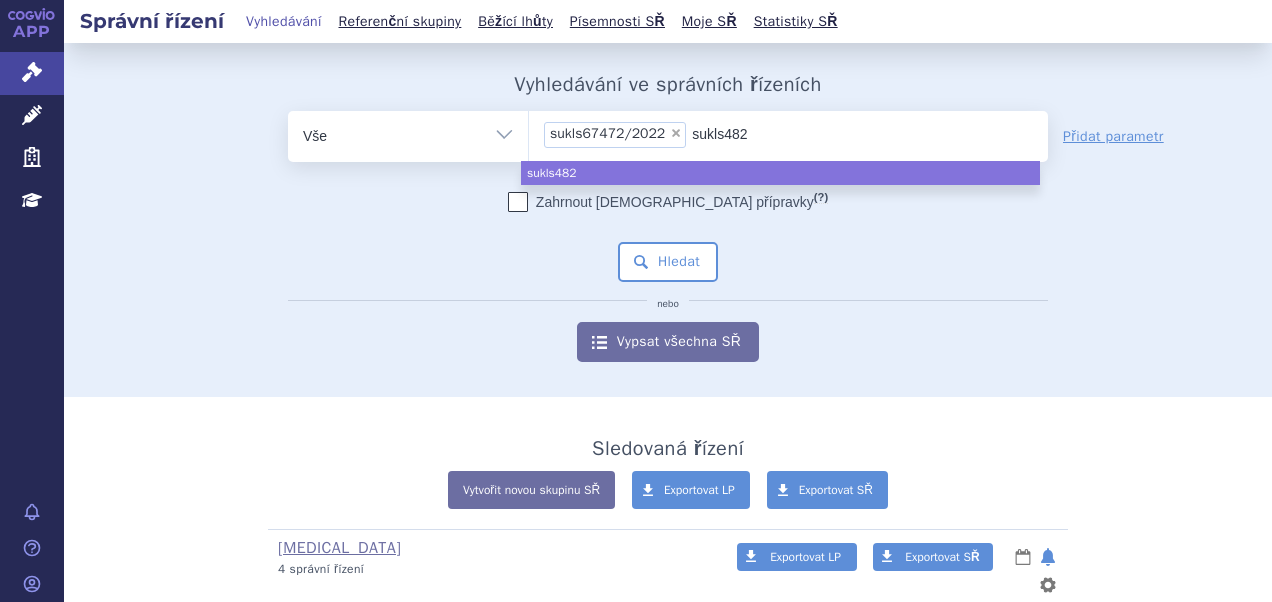 type on "sukls4828" 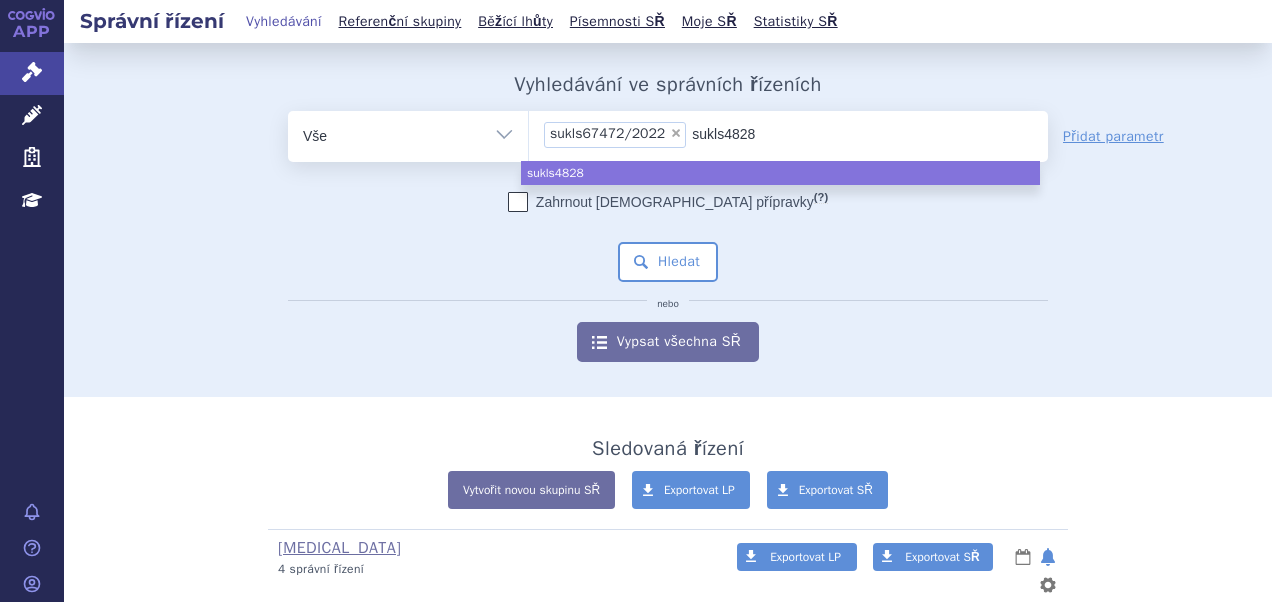 type on "sukls48287" 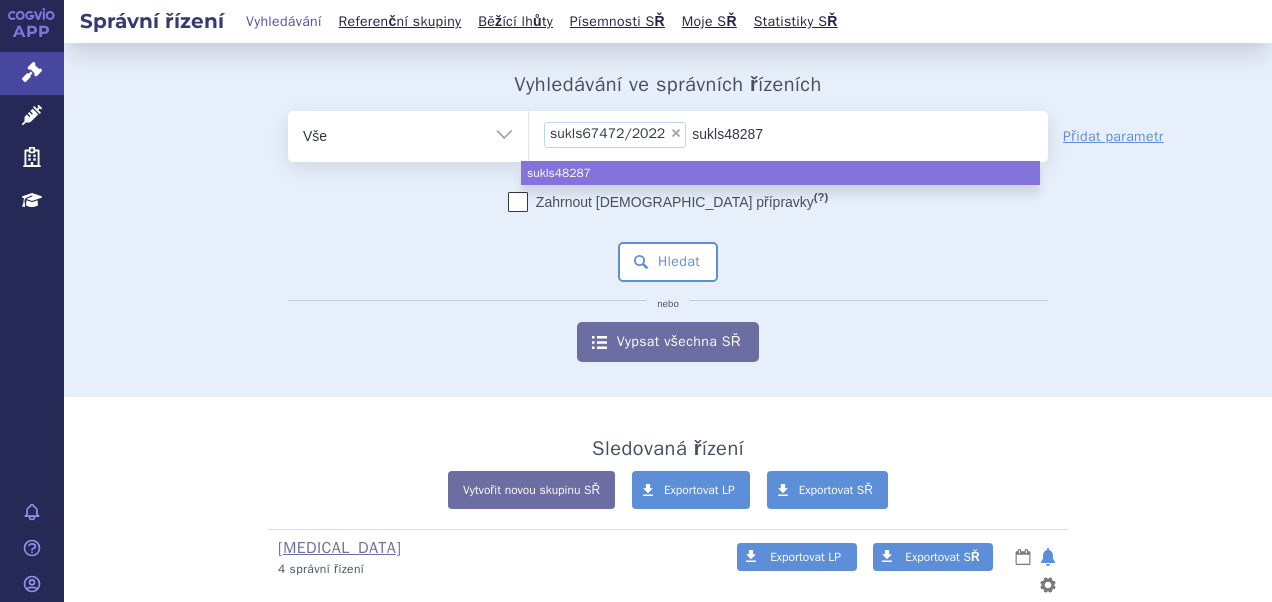 type on "sukls48287/" 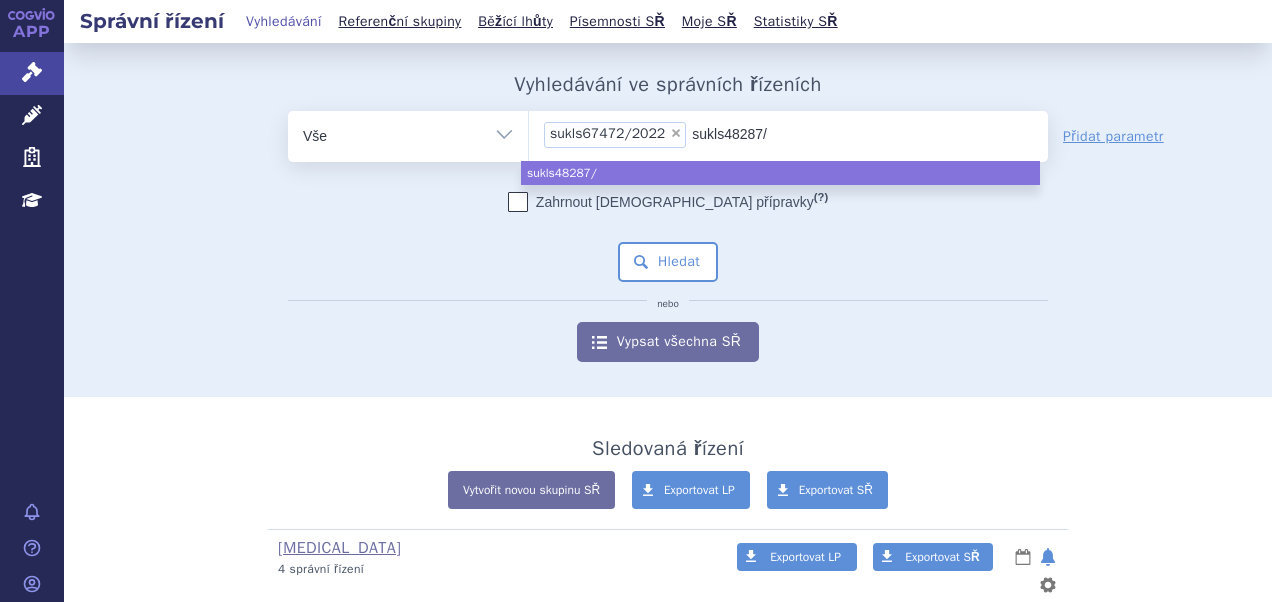 type on "sukls48287/2" 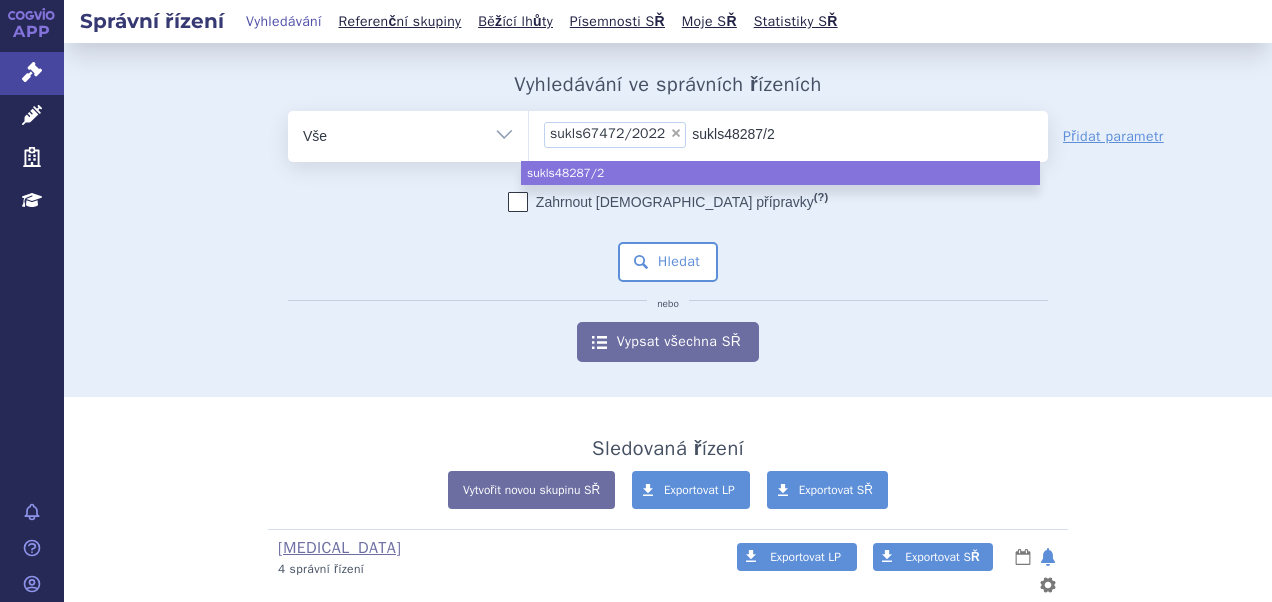 type on "sukls48287/20" 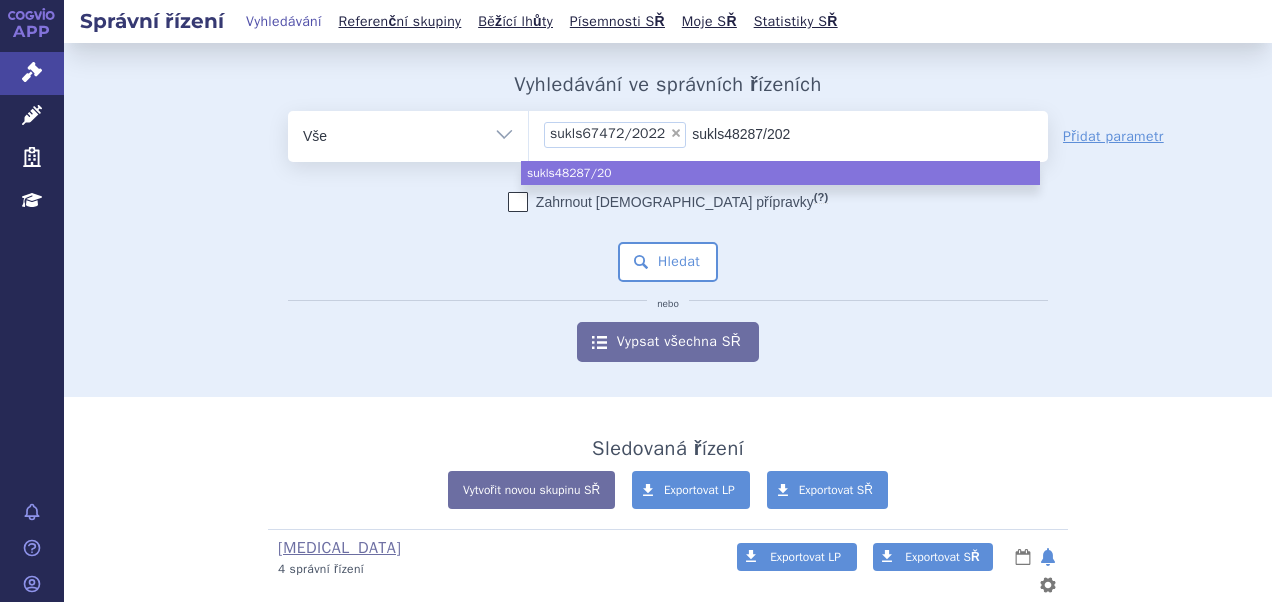 type on "sukls48287/2022" 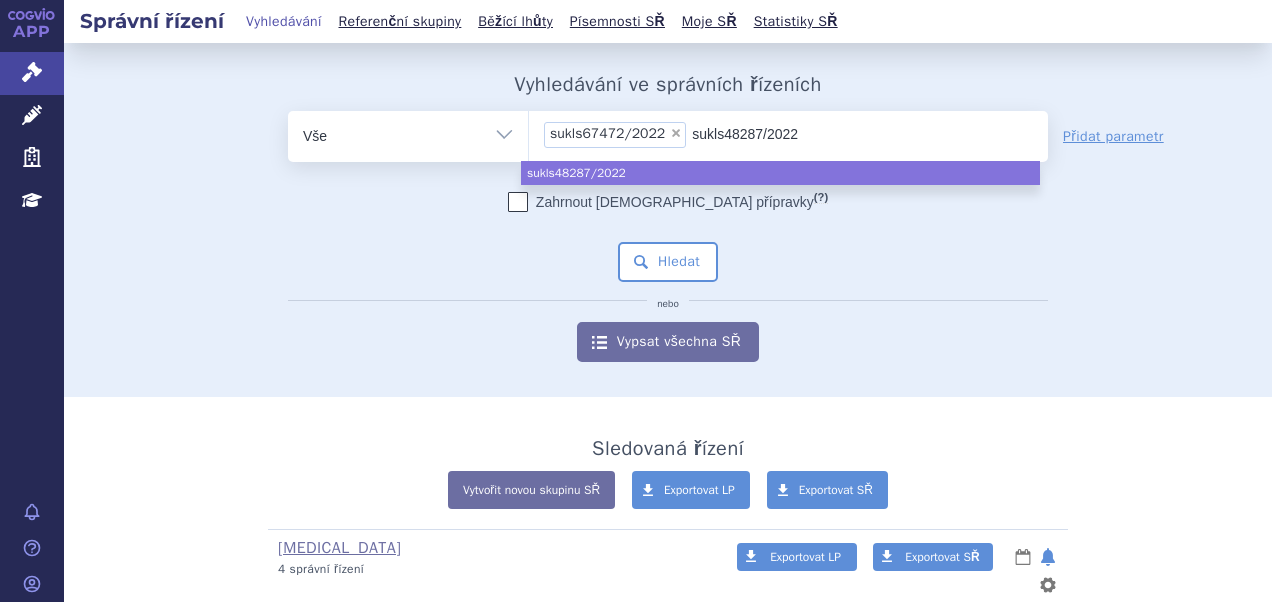 type 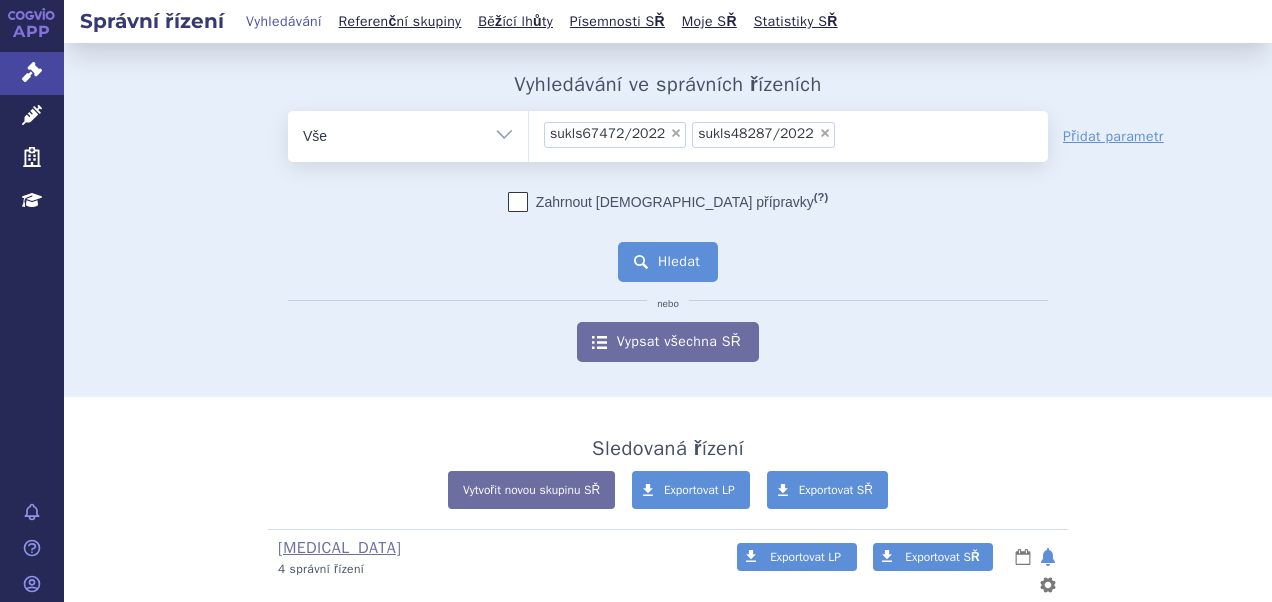 click on "Hledat" at bounding box center [668, 262] 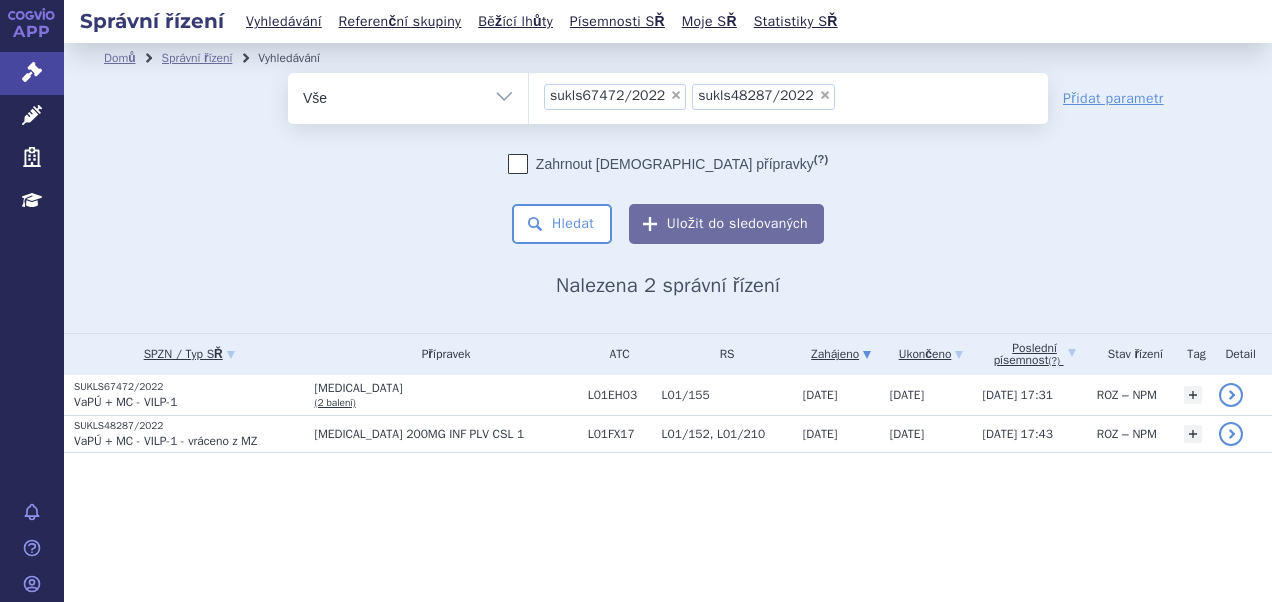 scroll, scrollTop: 0, scrollLeft: 0, axis: both 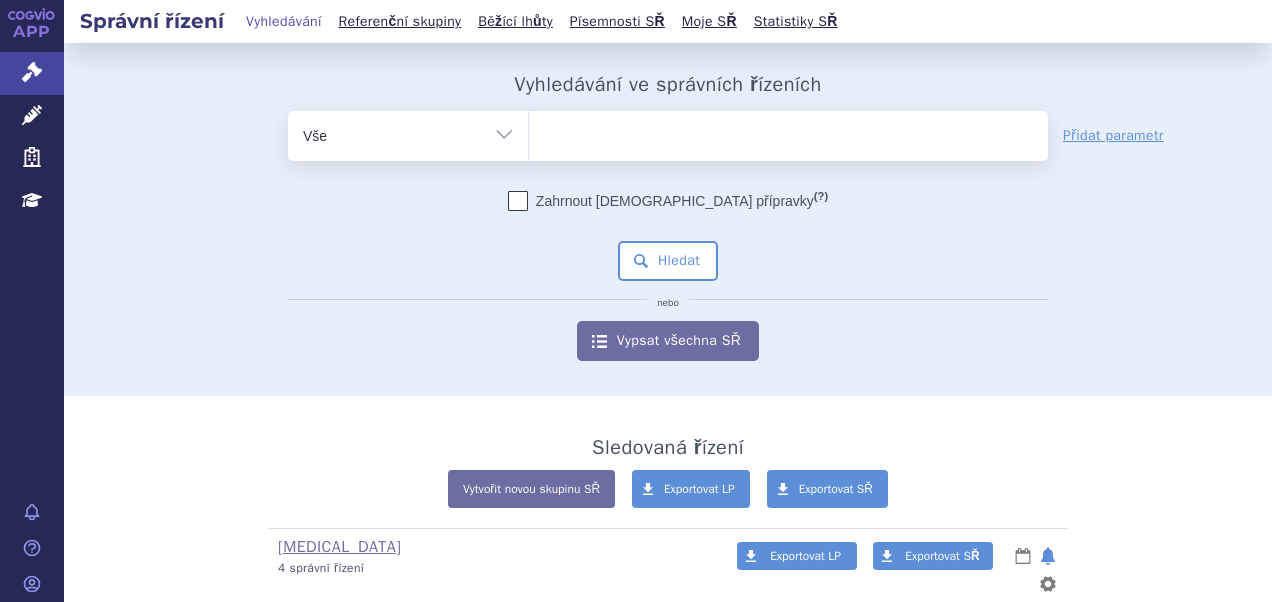 click at bounding box center [788, 132] 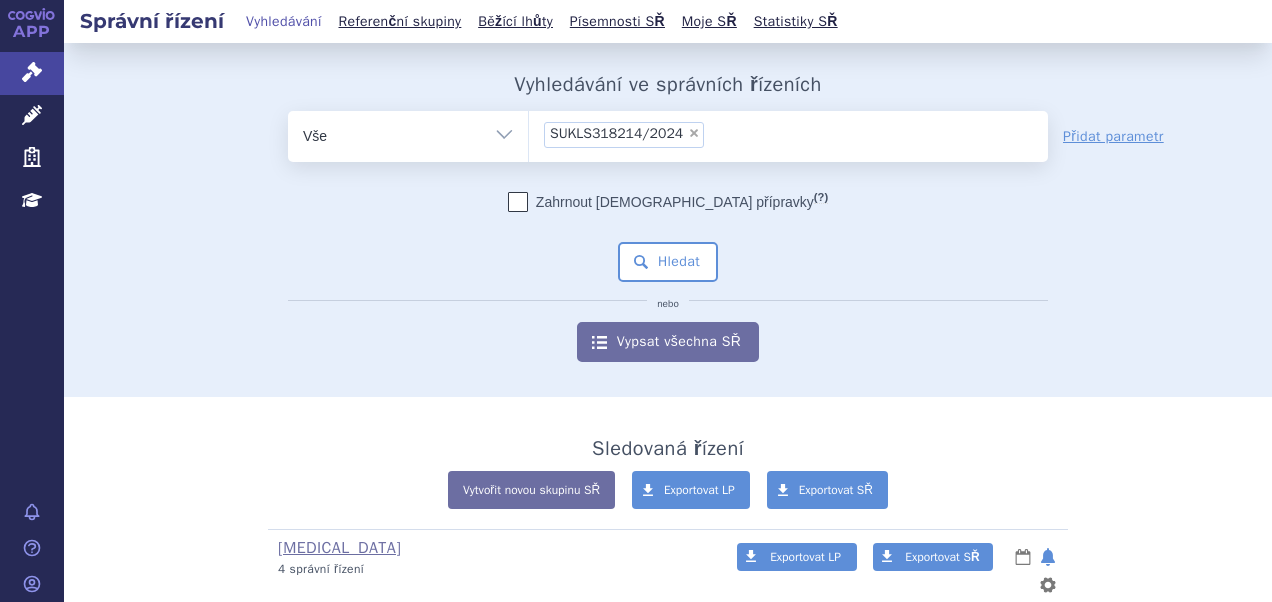select on "SUKLS318214/2024" 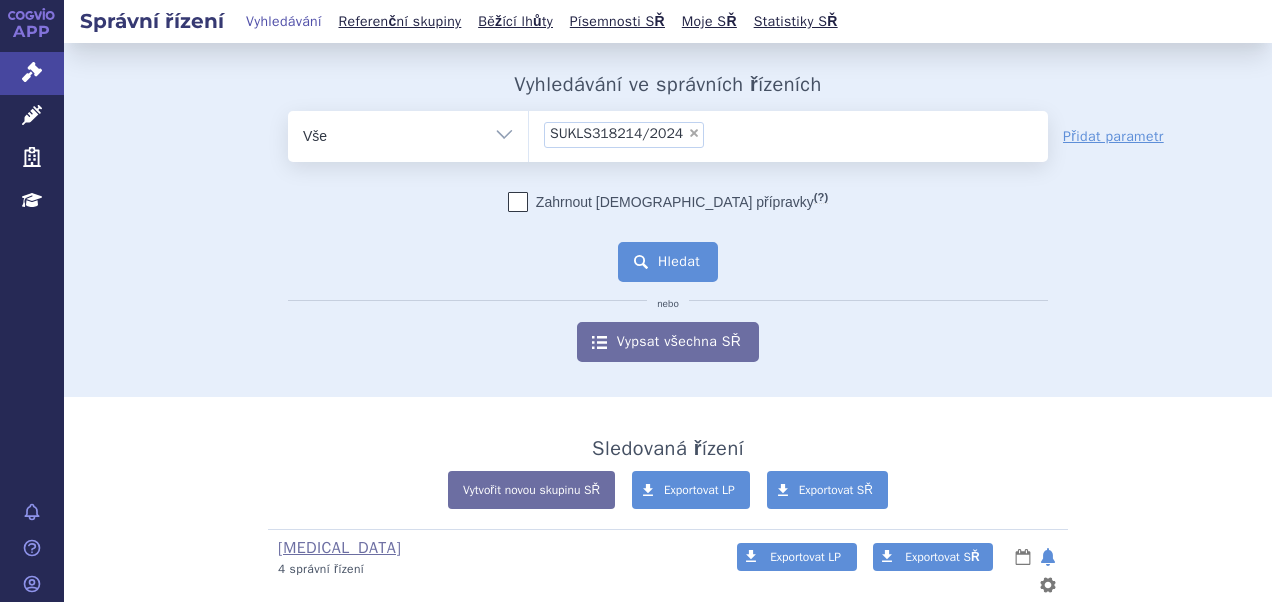 click on "Hledat" at bounding box center (668, 262) 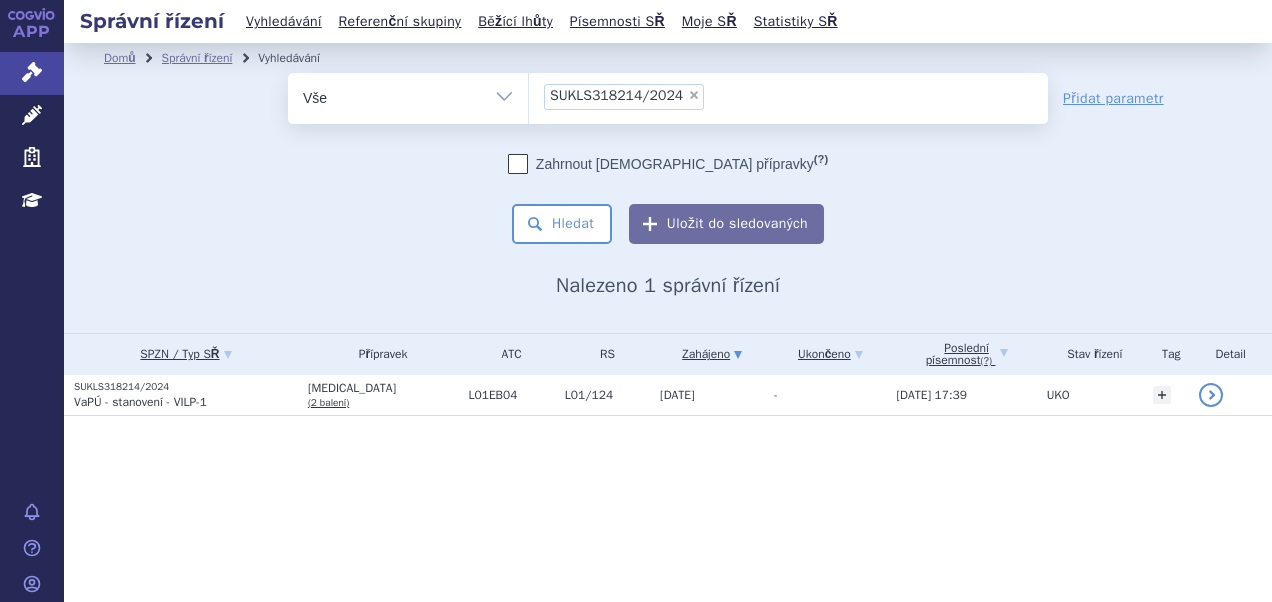 scroll, scrollTop: 0, scrollLeft: 0, axis: both 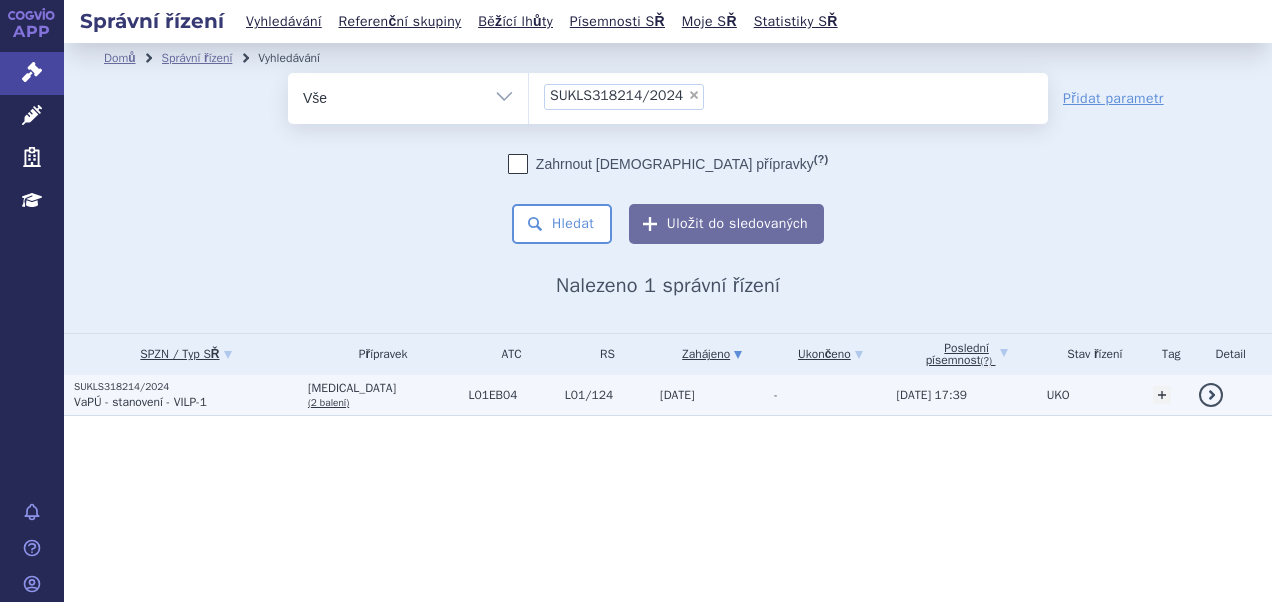 click on "SUKLS318214/2024" at bounding box center [186, 387] 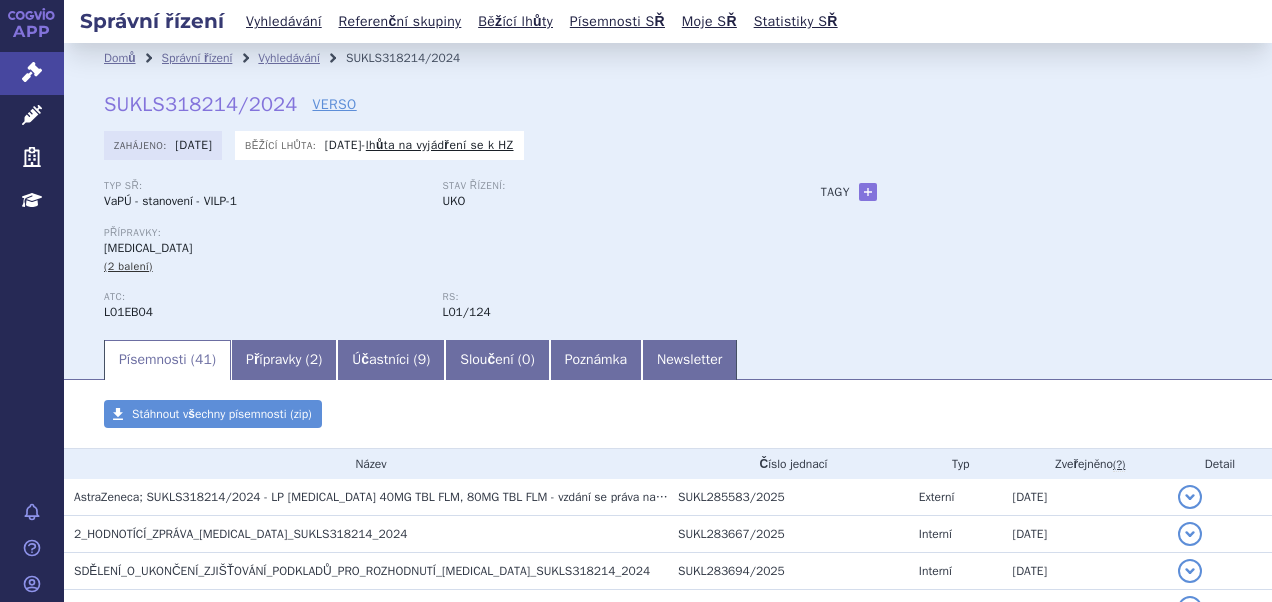 scroll, scrollTop: 0, scrollLeft: 0, axis: both 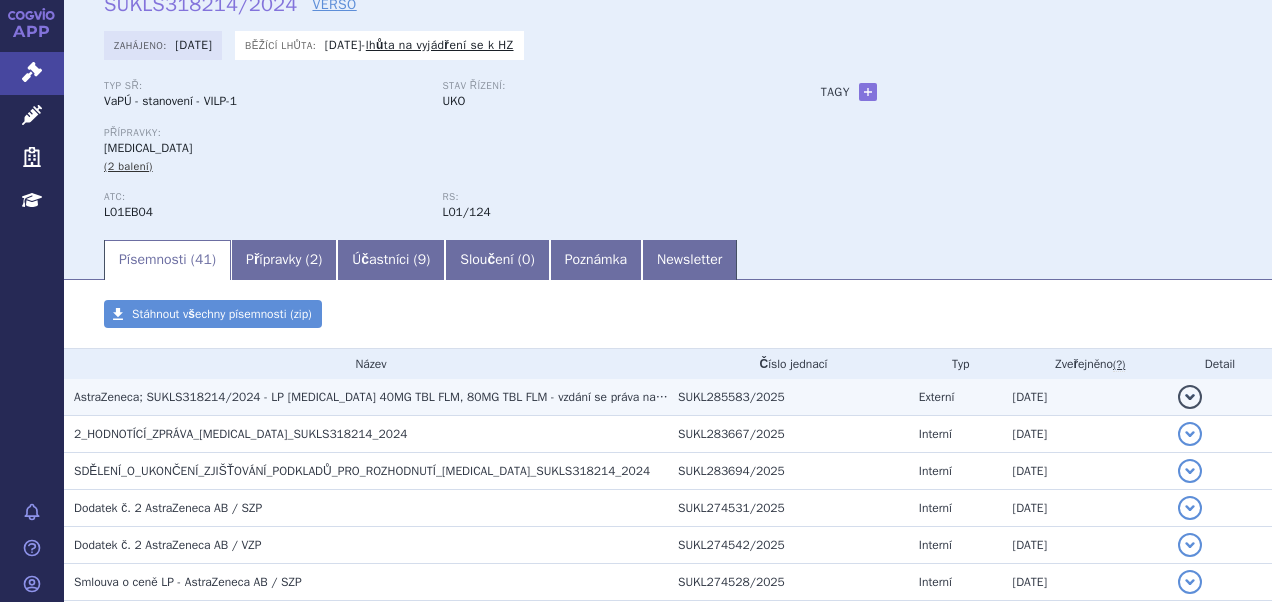 click on "AstraZeneca; SUKLS318214/2024 - LP [MEDICAL_DATA] 40MG TBL FLM, 80MG TBL FLM - vzdání se práva na vyjádření" at bounding box center (389, 397) 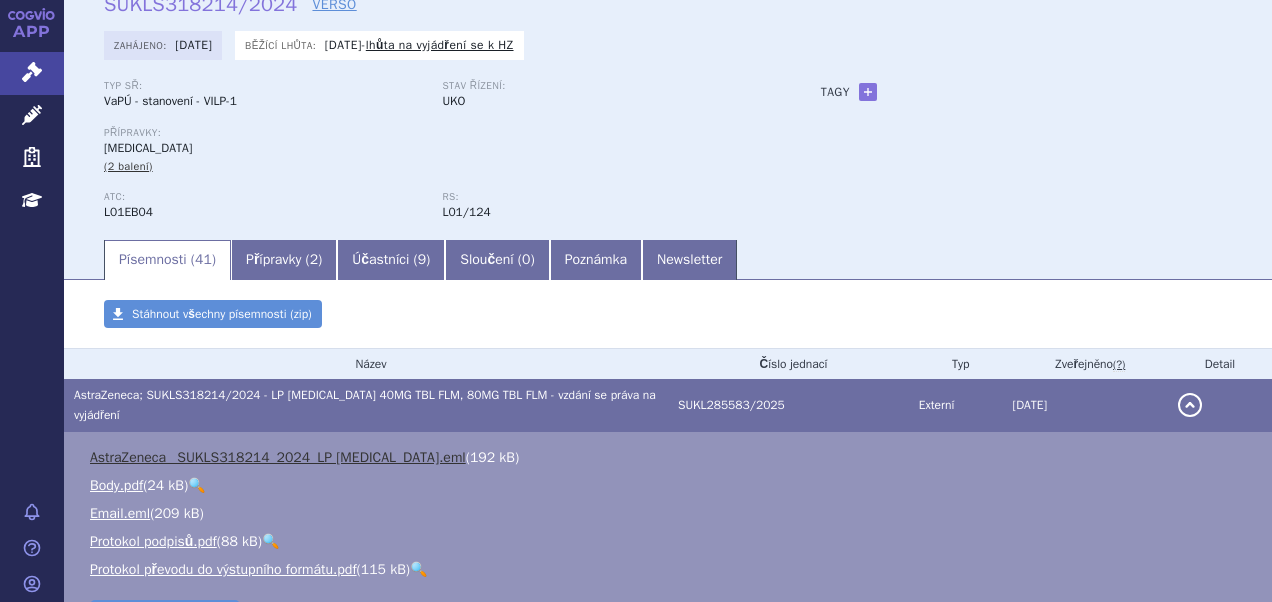 click on "AstraZeneca_ SUKLS318214_2024_LP [MEDICAL_DATA].eml" at bounding box center [278, 457] 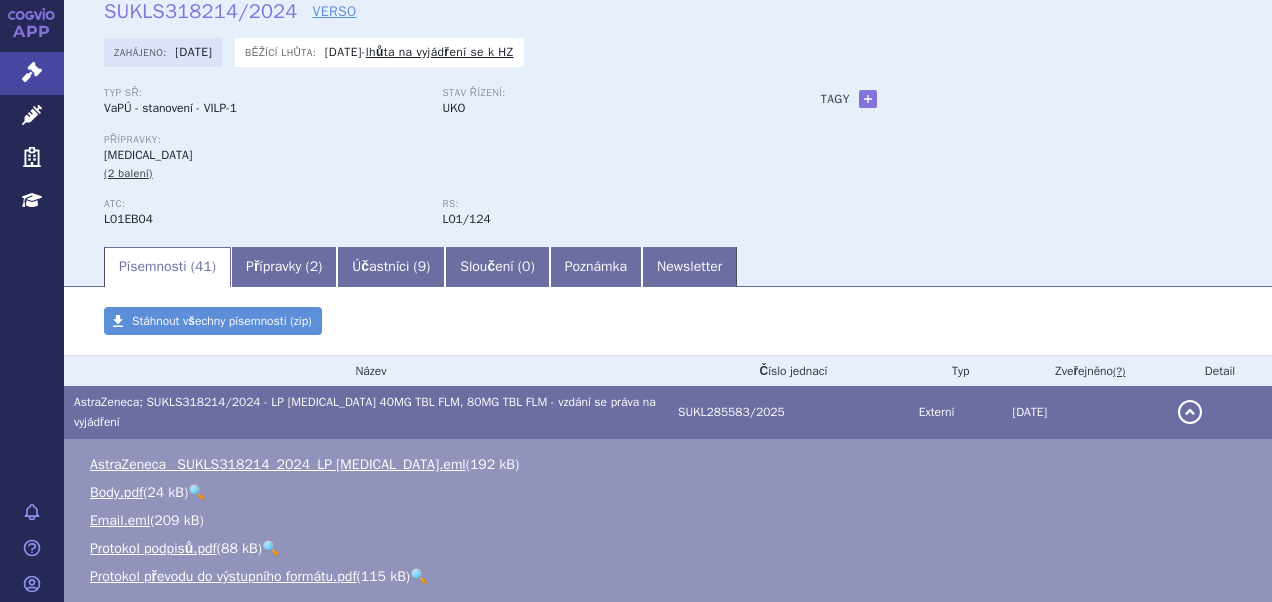 scroll, scrollTop: 300, scrollLeft: 0, axis: vertical 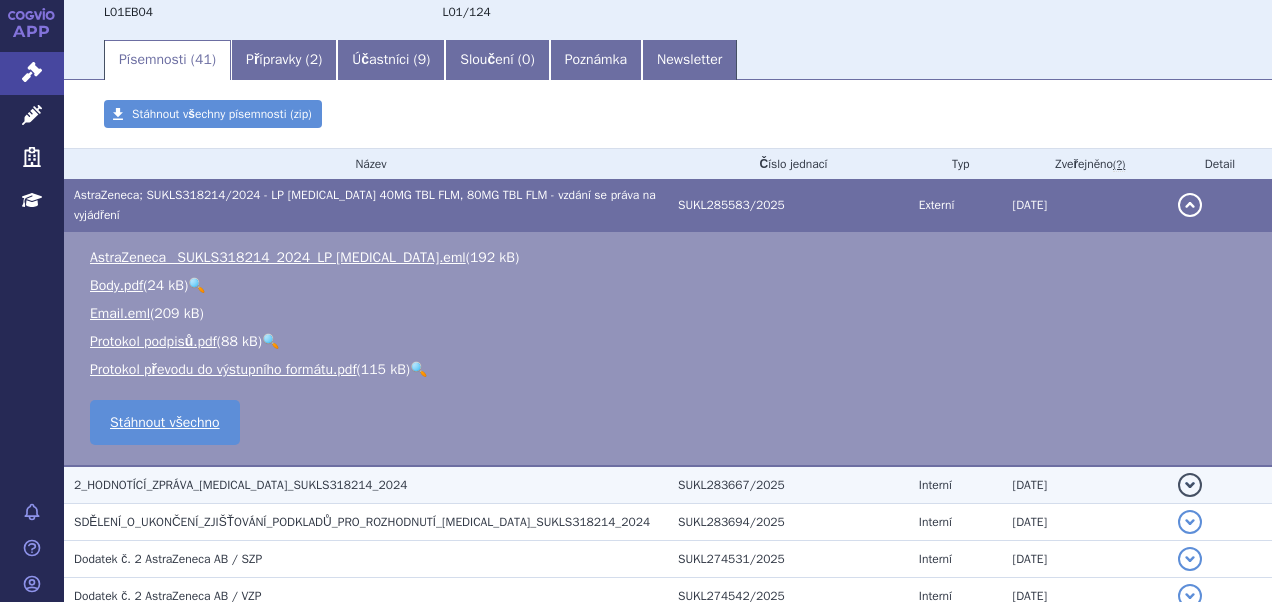 click on "2_HODNOTÍCÍ_ZPRÁVA_[MEDICAL_DATA]_SUKLS318214_2024" at bounding box center (240, 485) 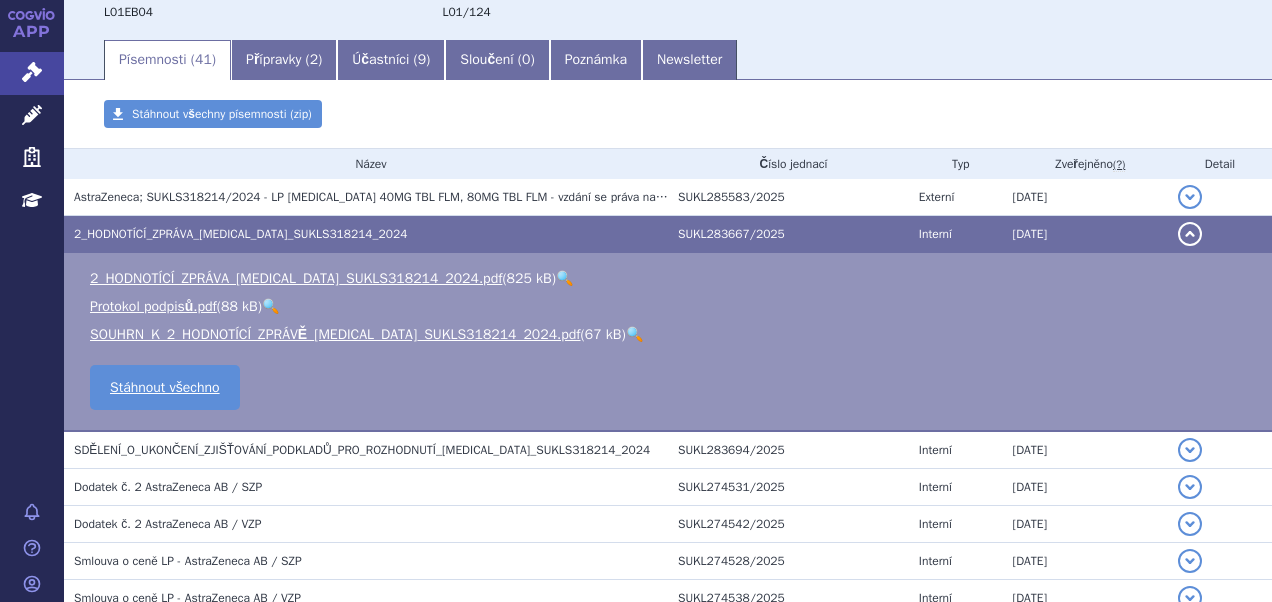click on "🔍" at bounding box center [564, 278] 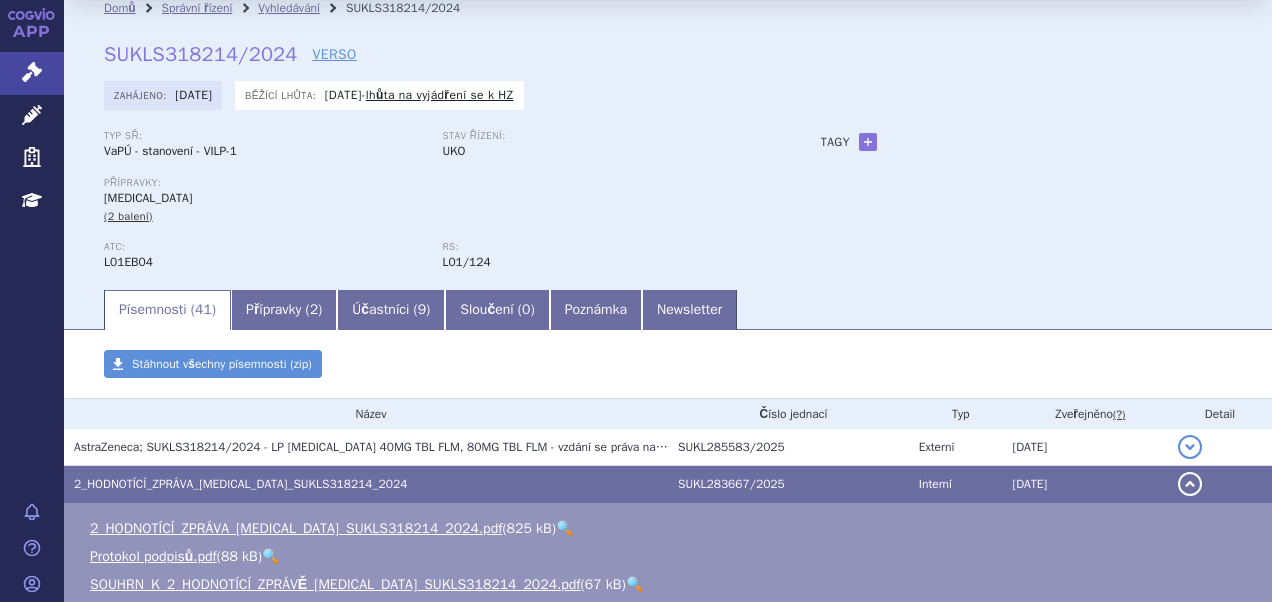 scroll, scrollTop: 0, scrollLeft: 0, axis: both 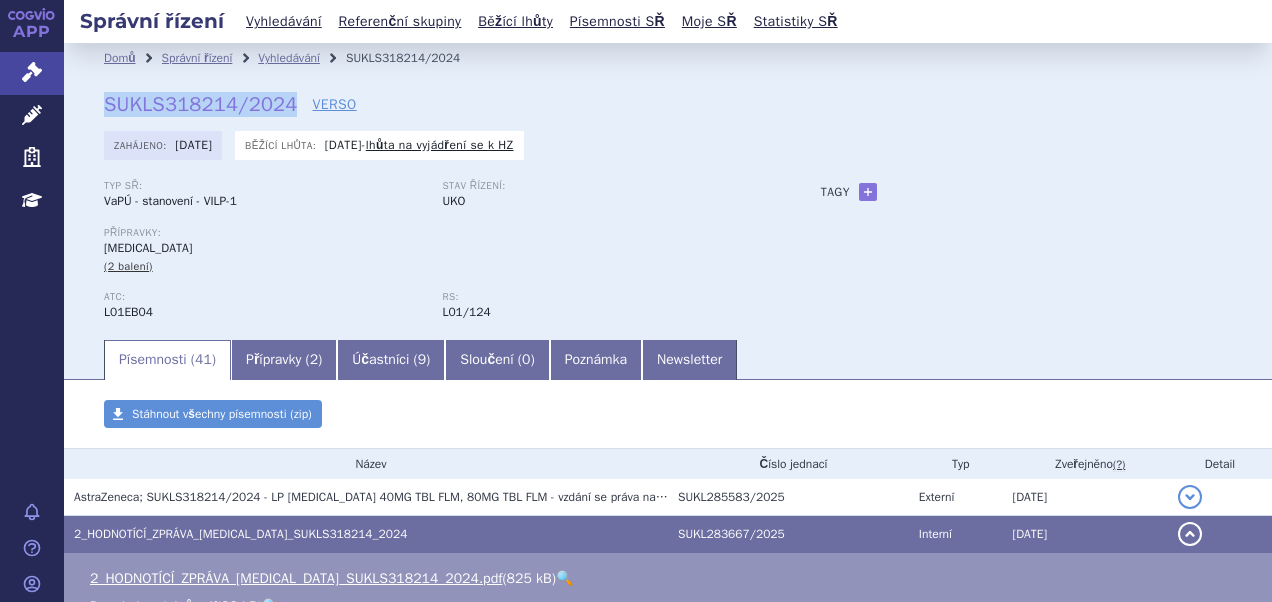 drag, startPoint x: 103, startPoint y: 105, endPoint x: 290, endPoint y: 106, distance: 187.00267 